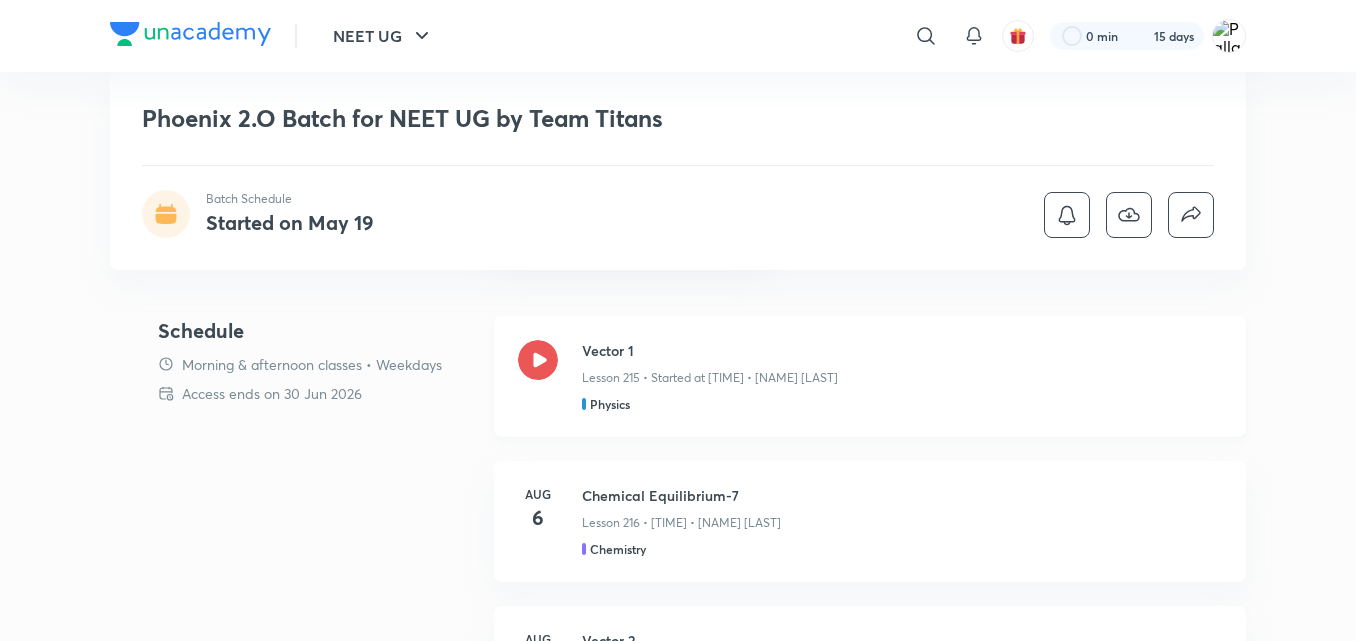 scroll, scrollTop: 760, scrollLeft: 0, axis: vertical 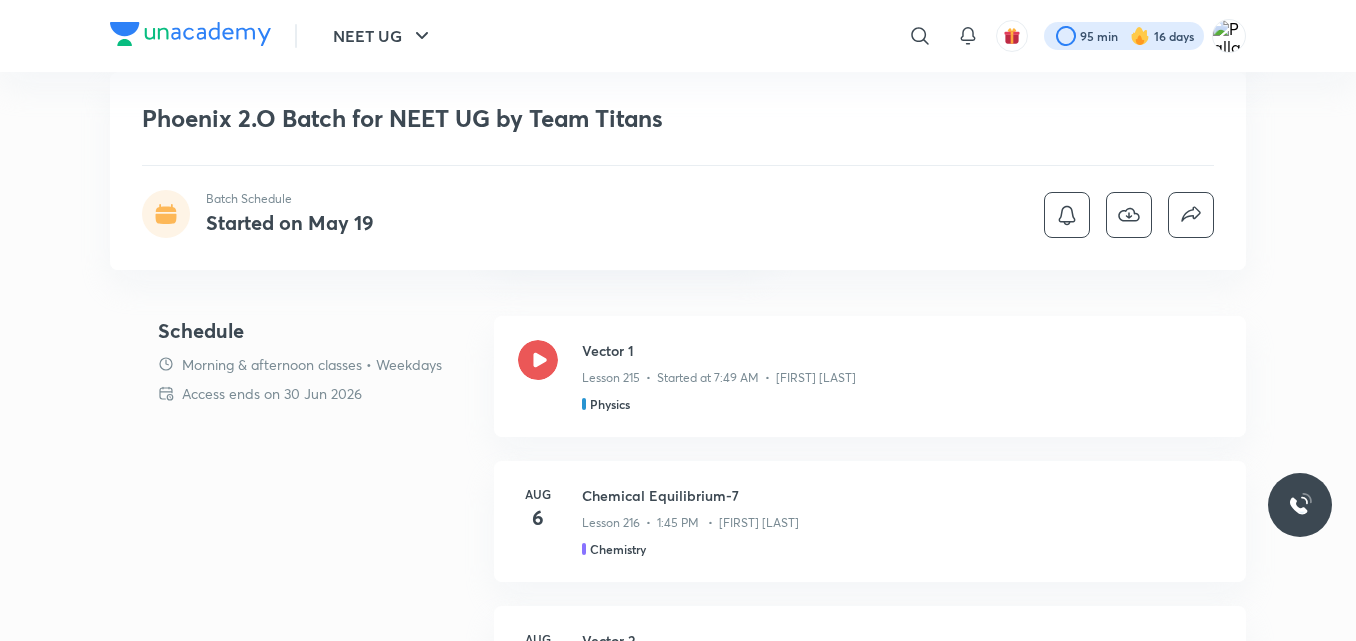 click at bounding box center (1124, 36) 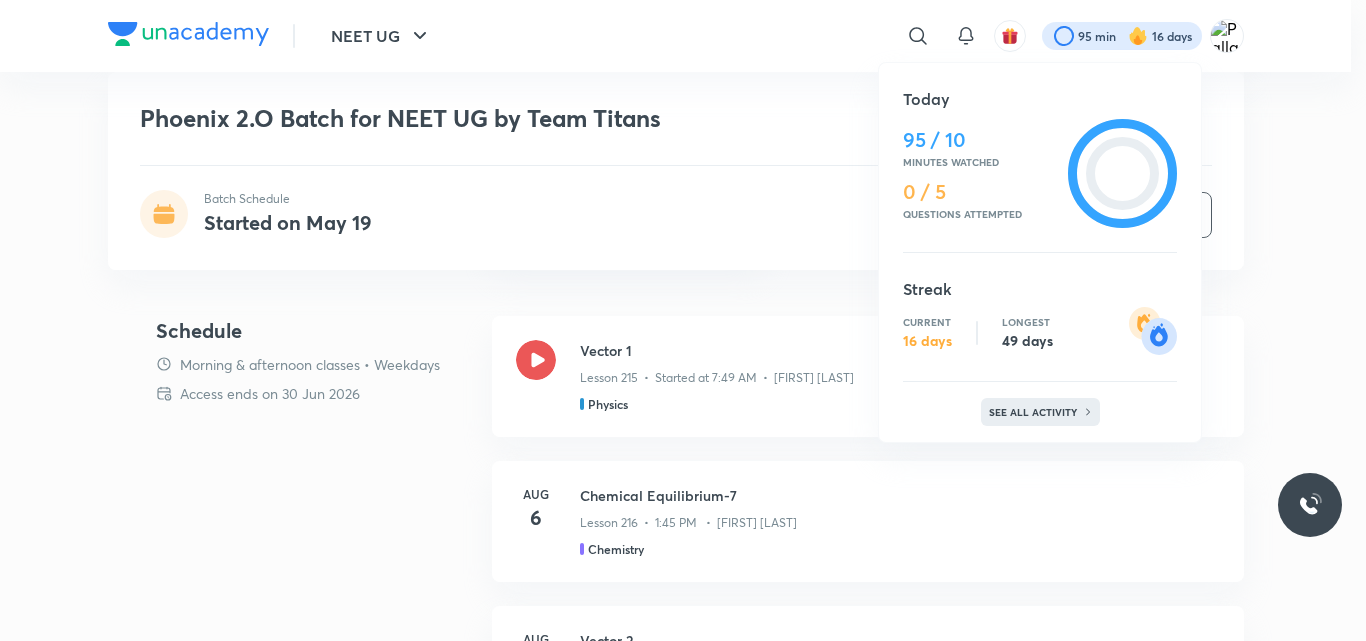 click on "See all activity" at bounding box center (1035, 412) 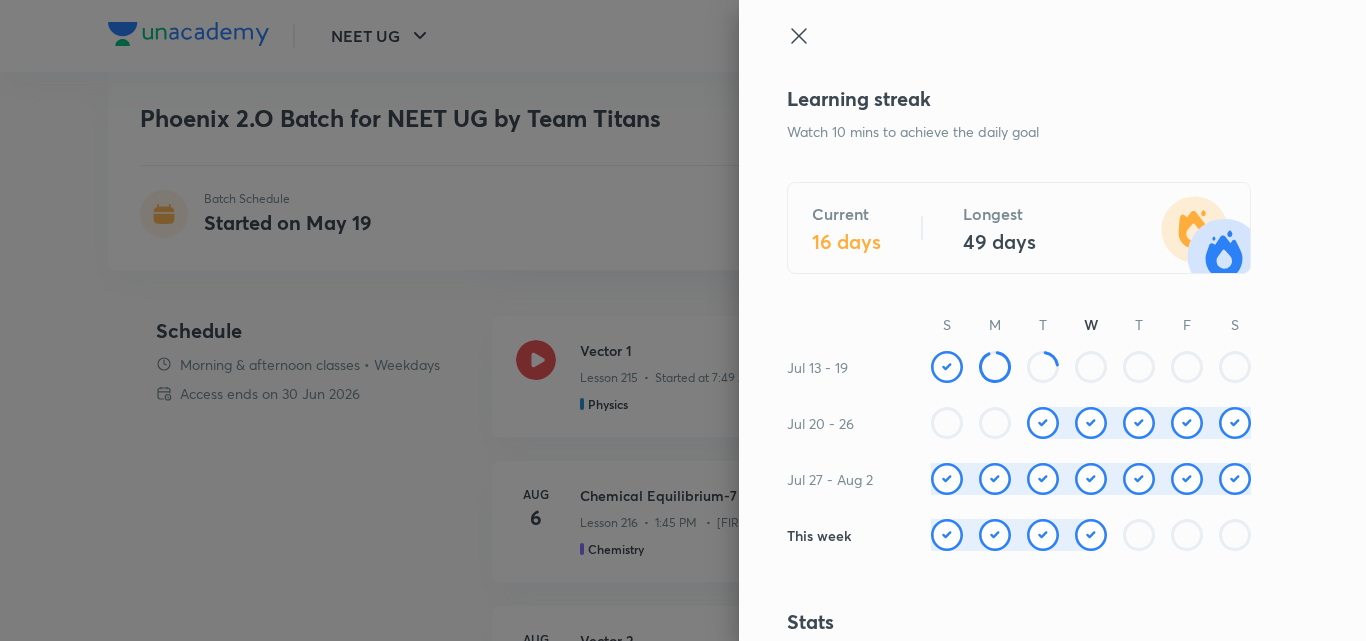 drag, startPoint x: 1211, startPoint y: 64, endPoint x: 1351, endPoint y: 70, distance: 140.12851 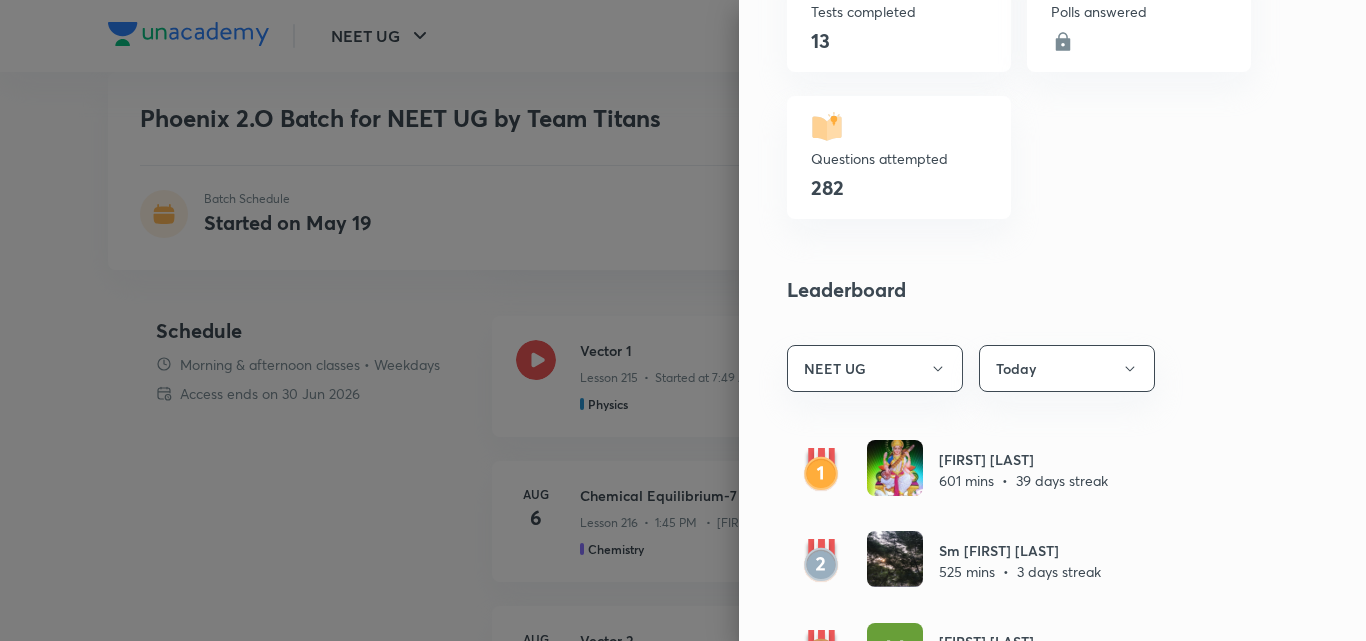 scroll, scrollTop: 860, scrollLeft: 0, axis: vertical 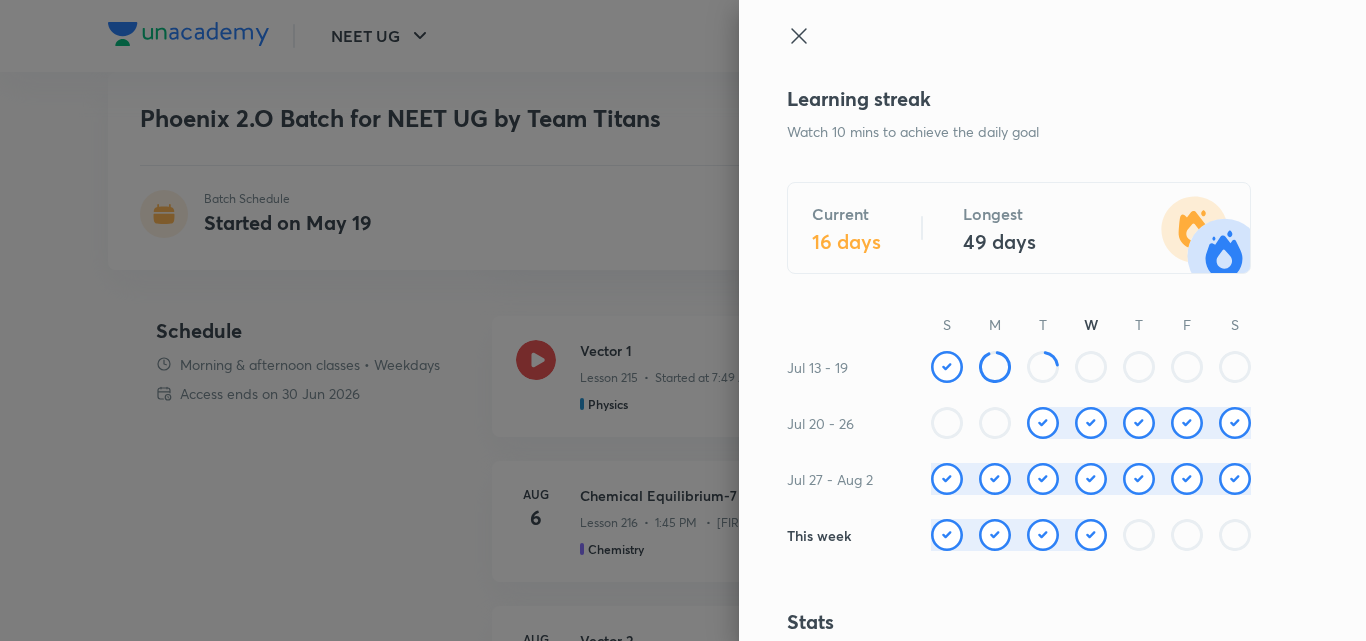 click at bounding box center [683, 320] 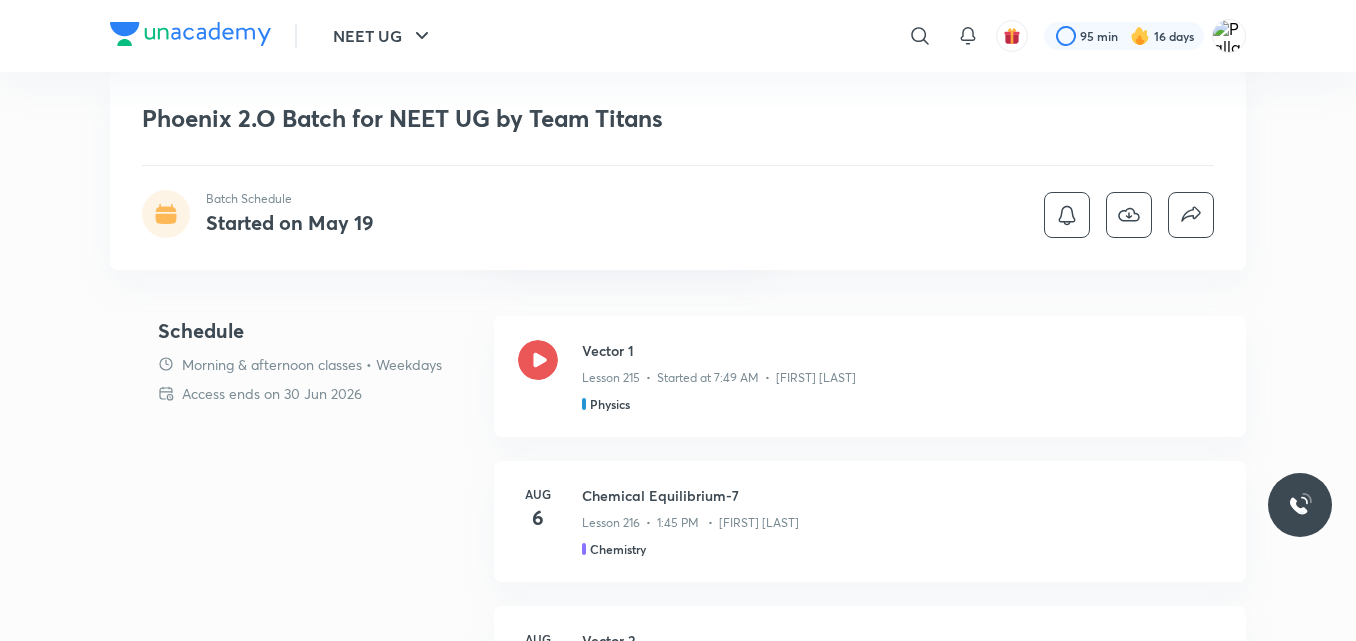 click on "​" at bounding box center [756, 36] 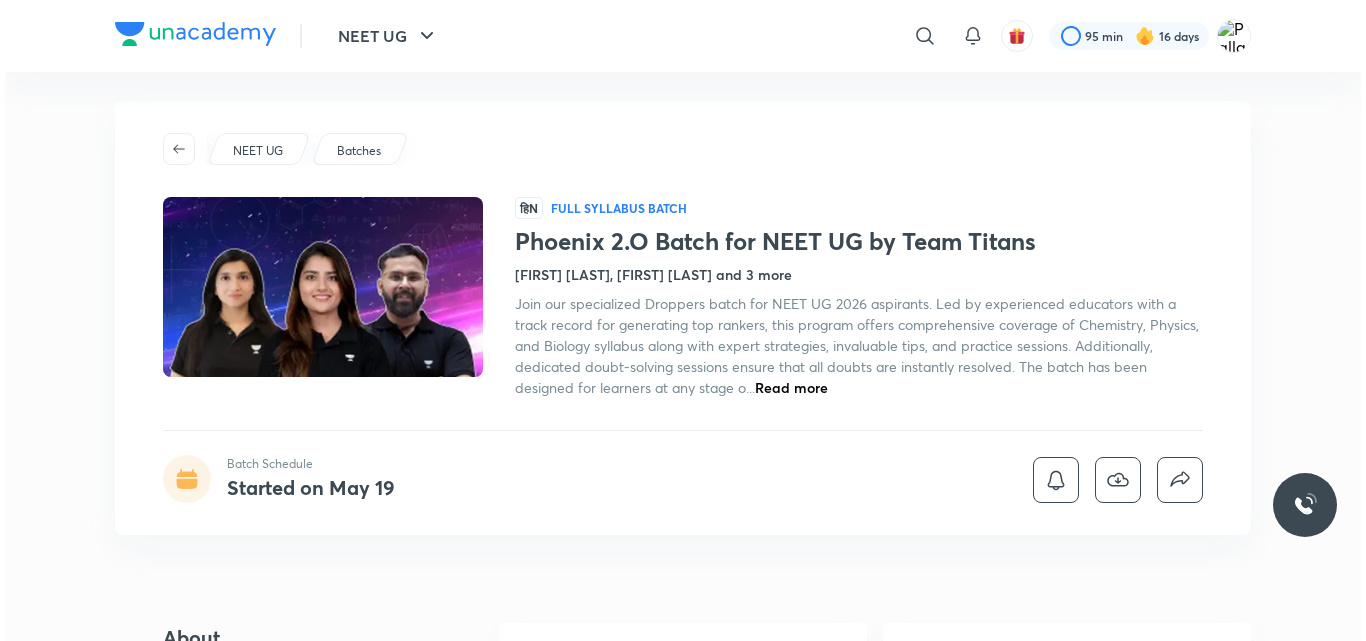 scroll, scrollTop: 0, scrollLeft: 0, axis: both 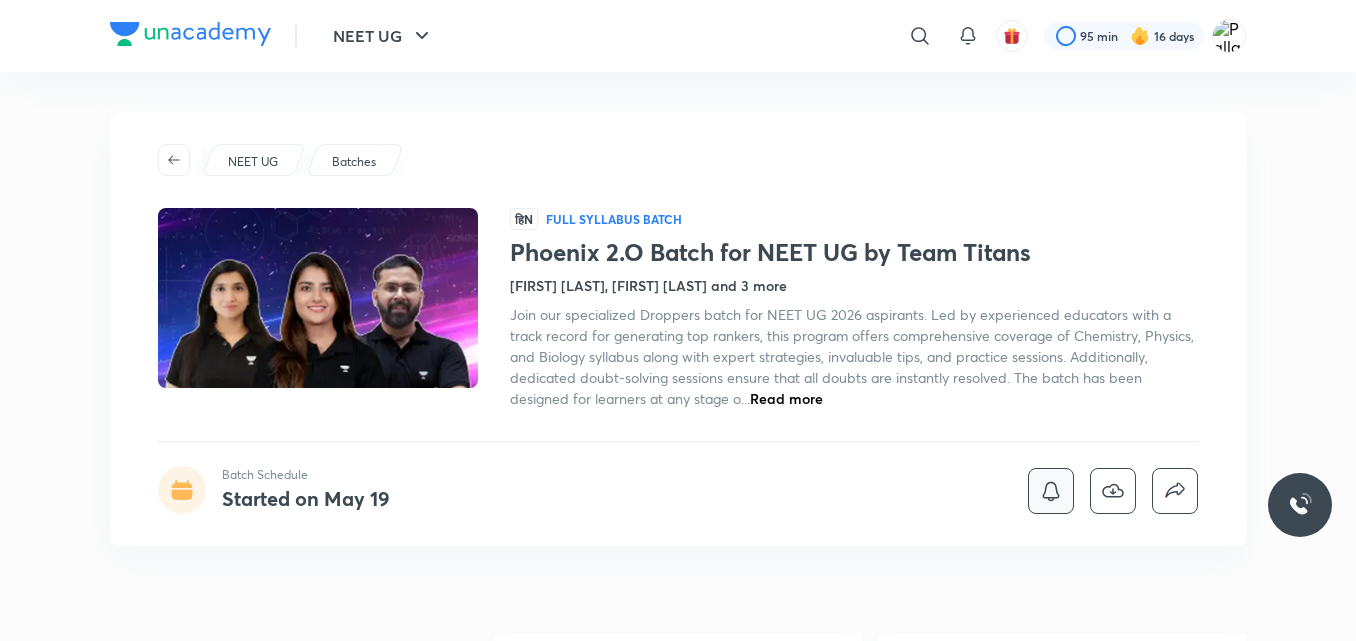 click at bounding box center (1051, 491) 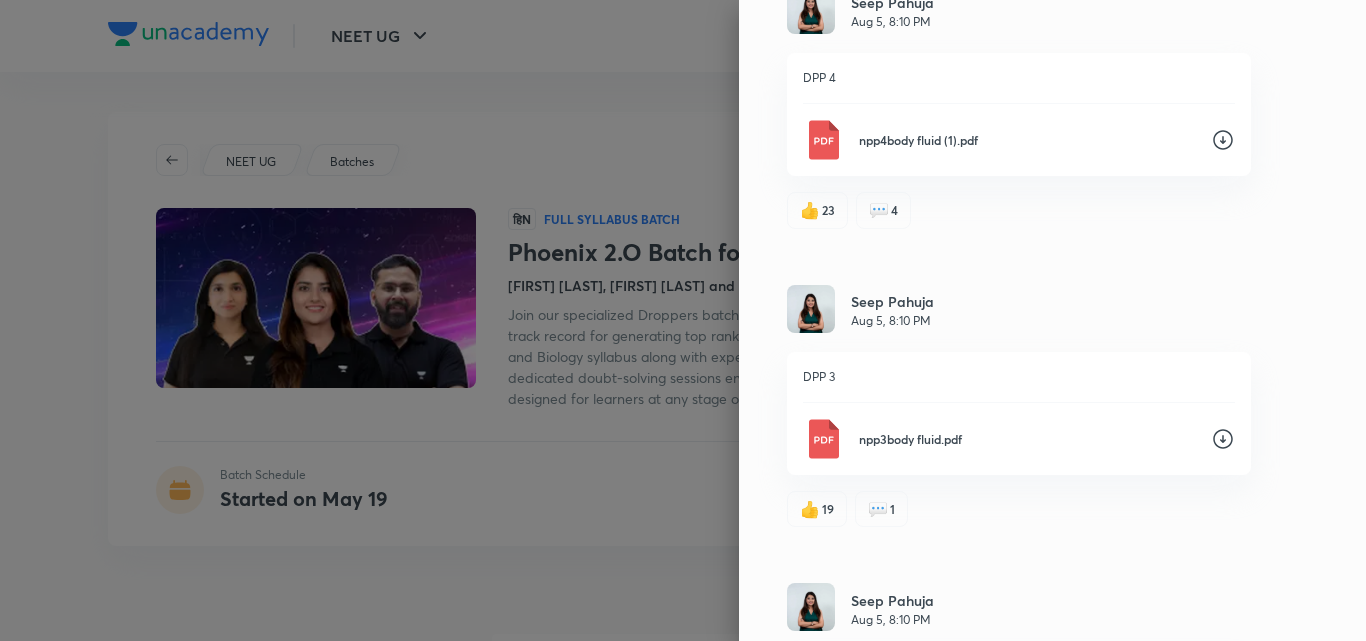 scroll, scrollTop: 274, scrollLeft: 0, axis: vertical 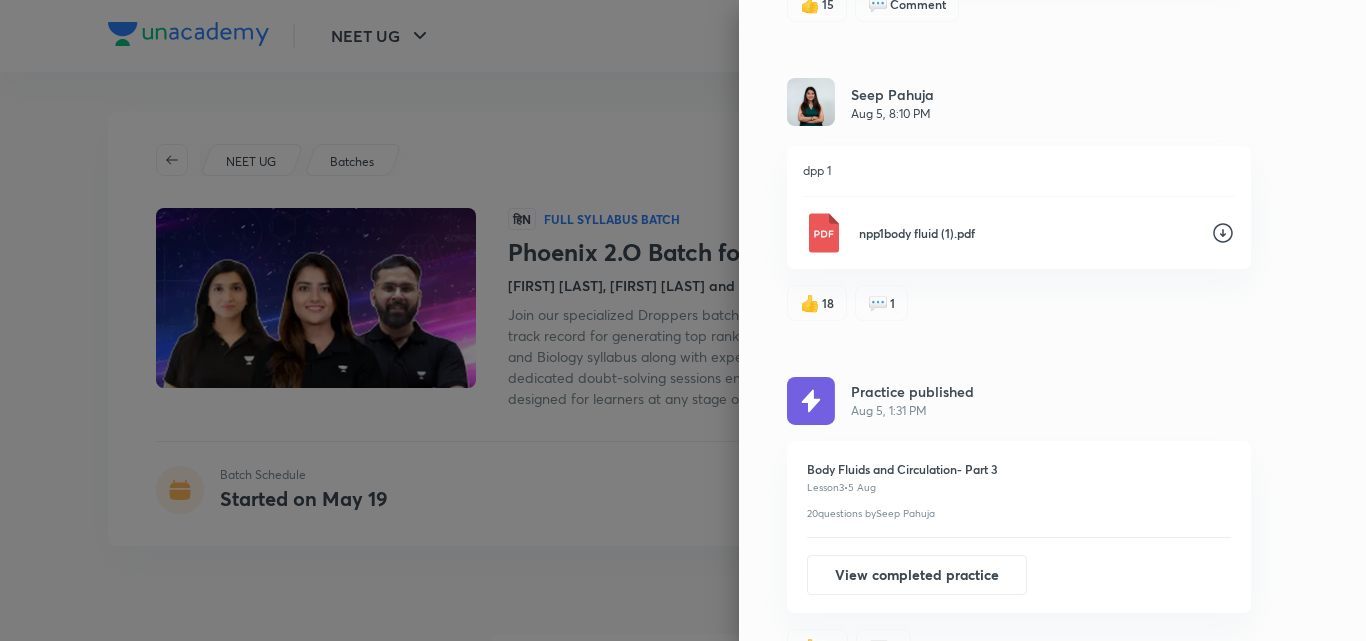 click 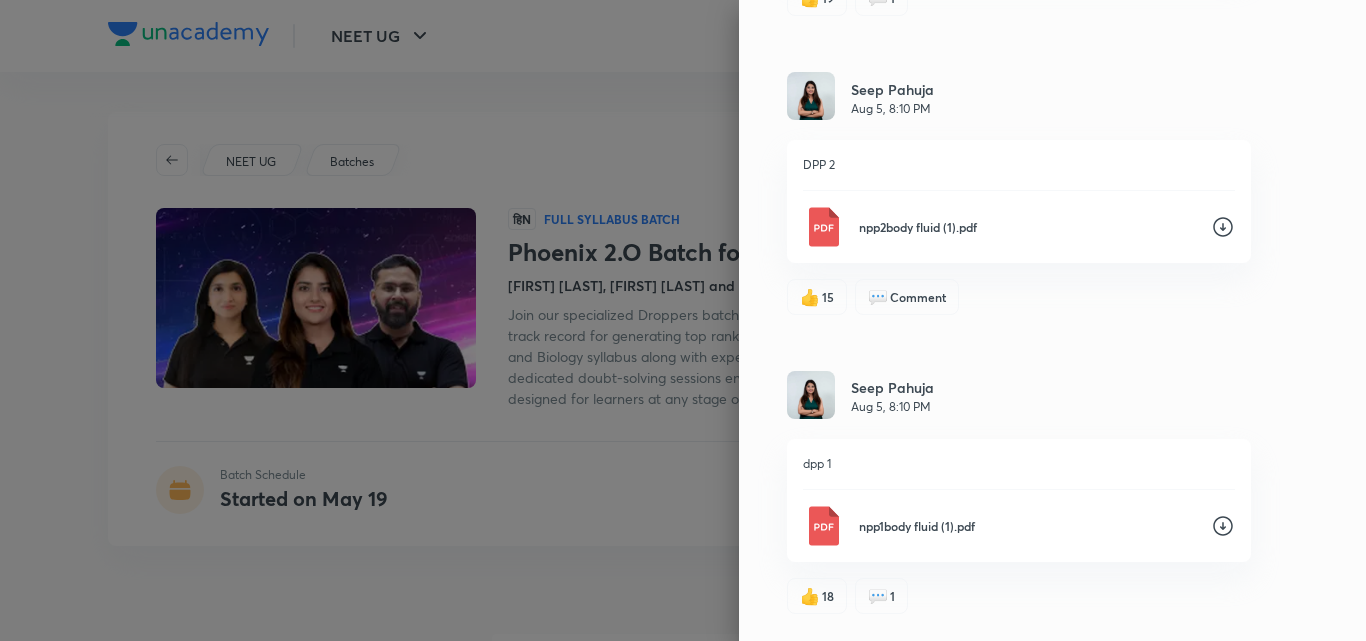 scroll, scrollTop: 725, scrollLeft: 0, axis: vertical 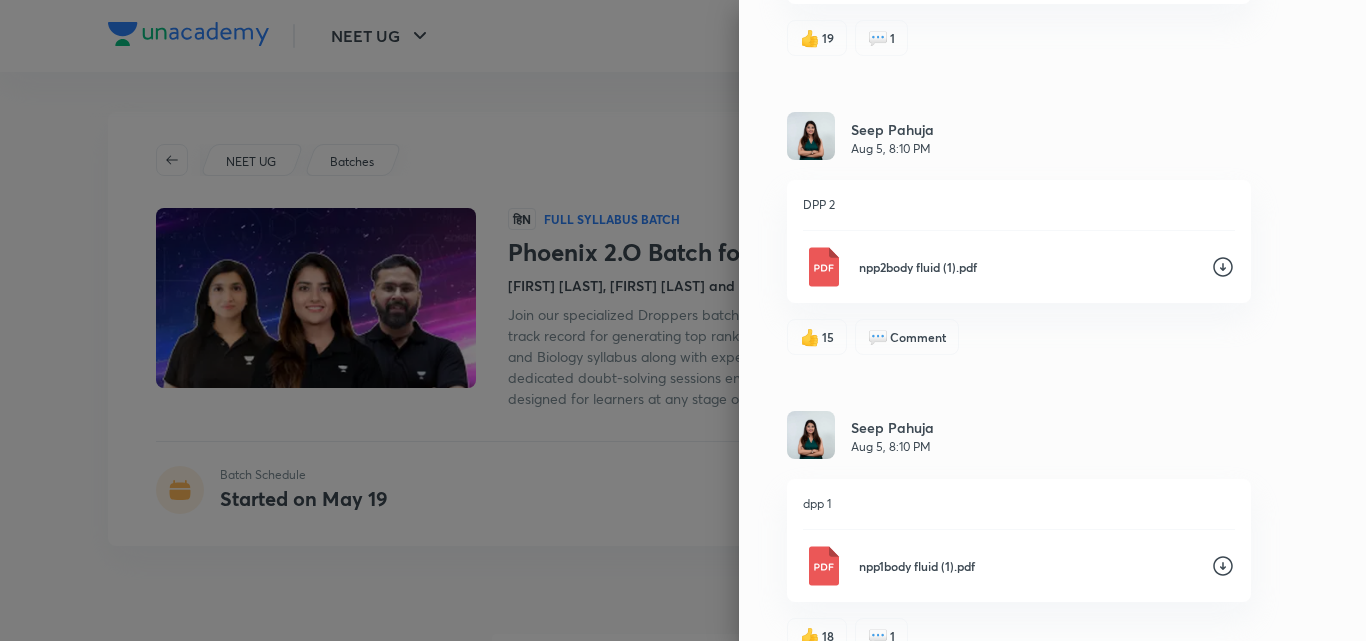 click 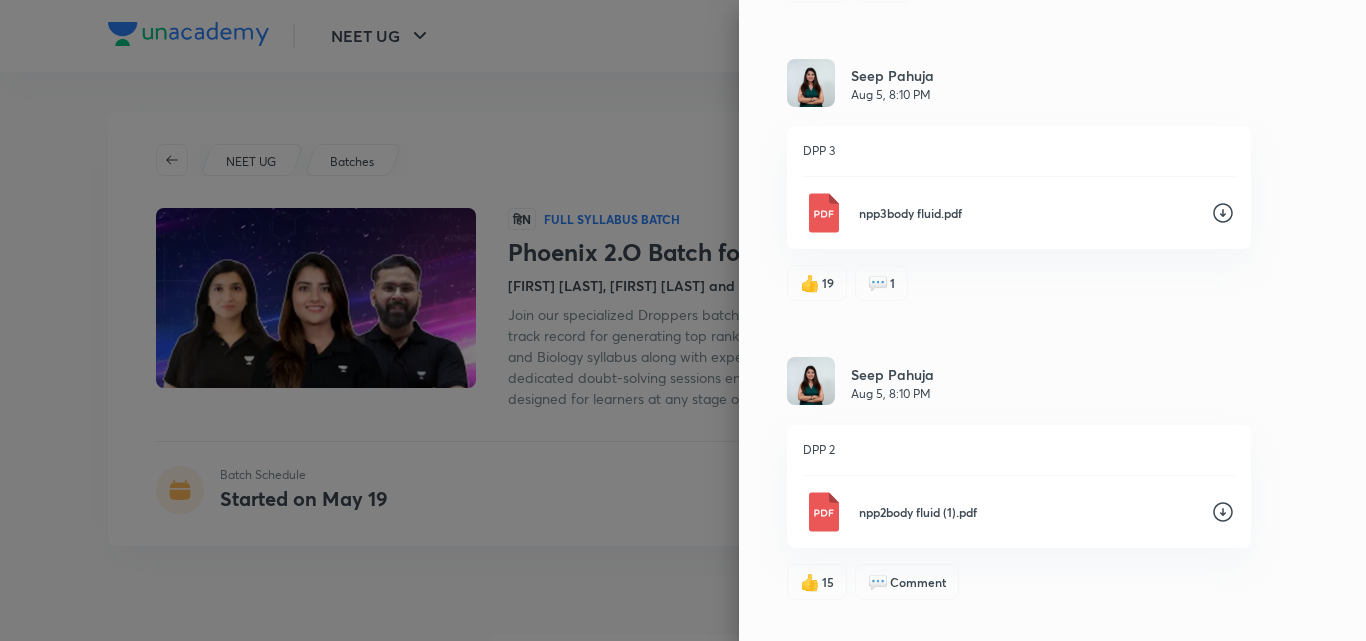 scroll, scrollTop: 377, scrollLeft: 0, axis: vertical 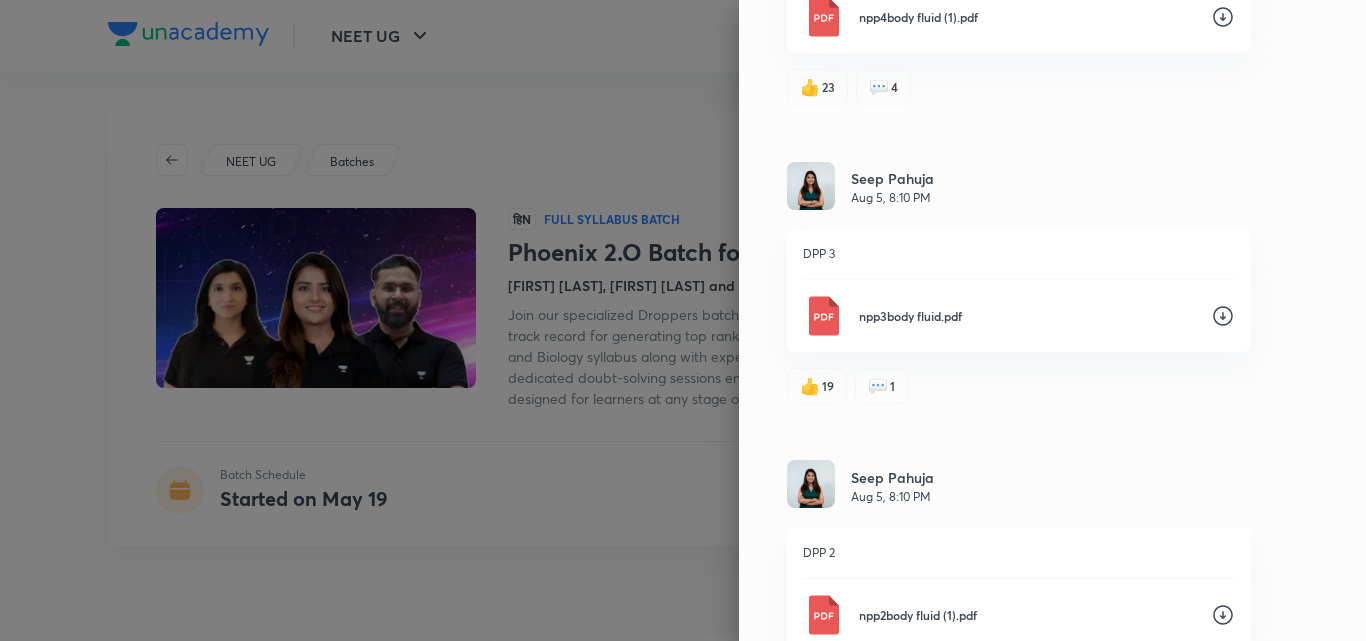 click 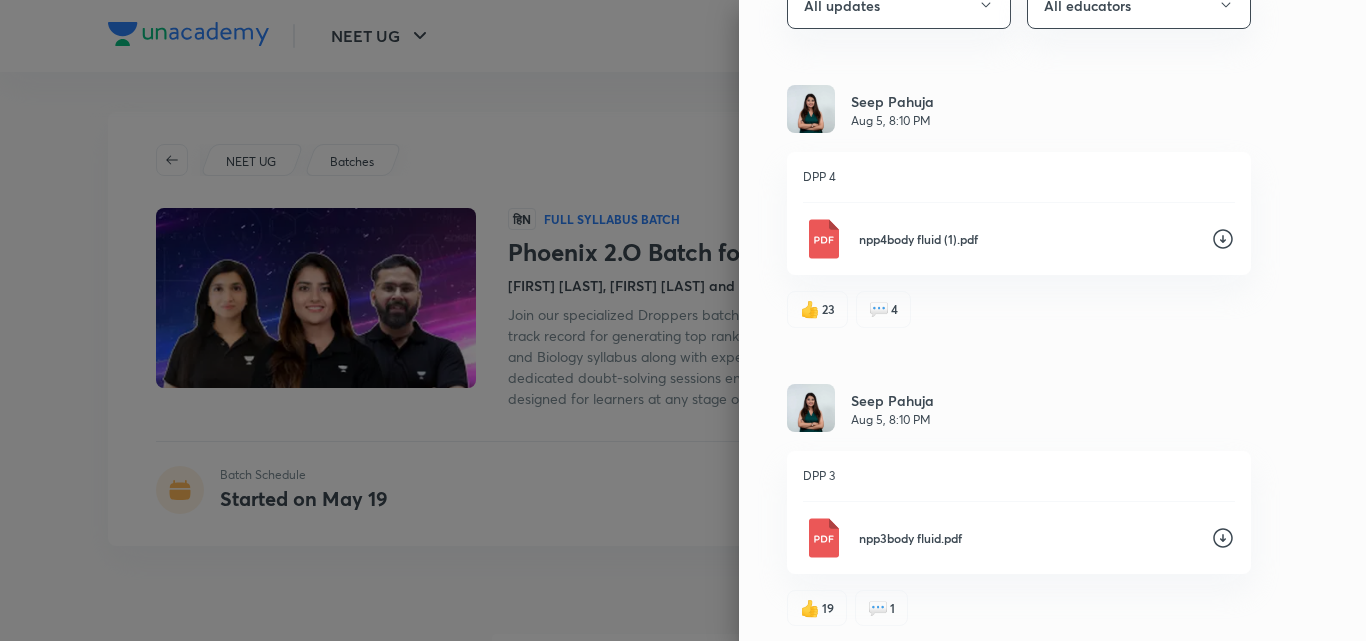scroll, scrollTop: 119, scrollLeft: 0, axis: vertical 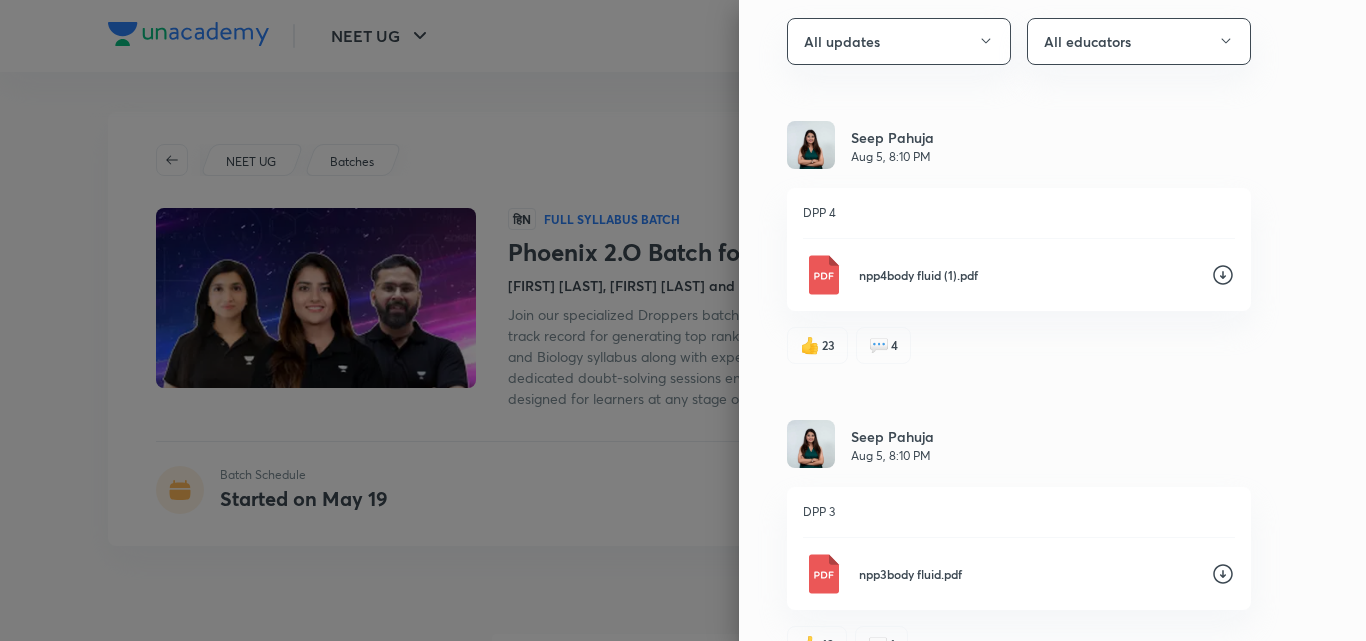 click 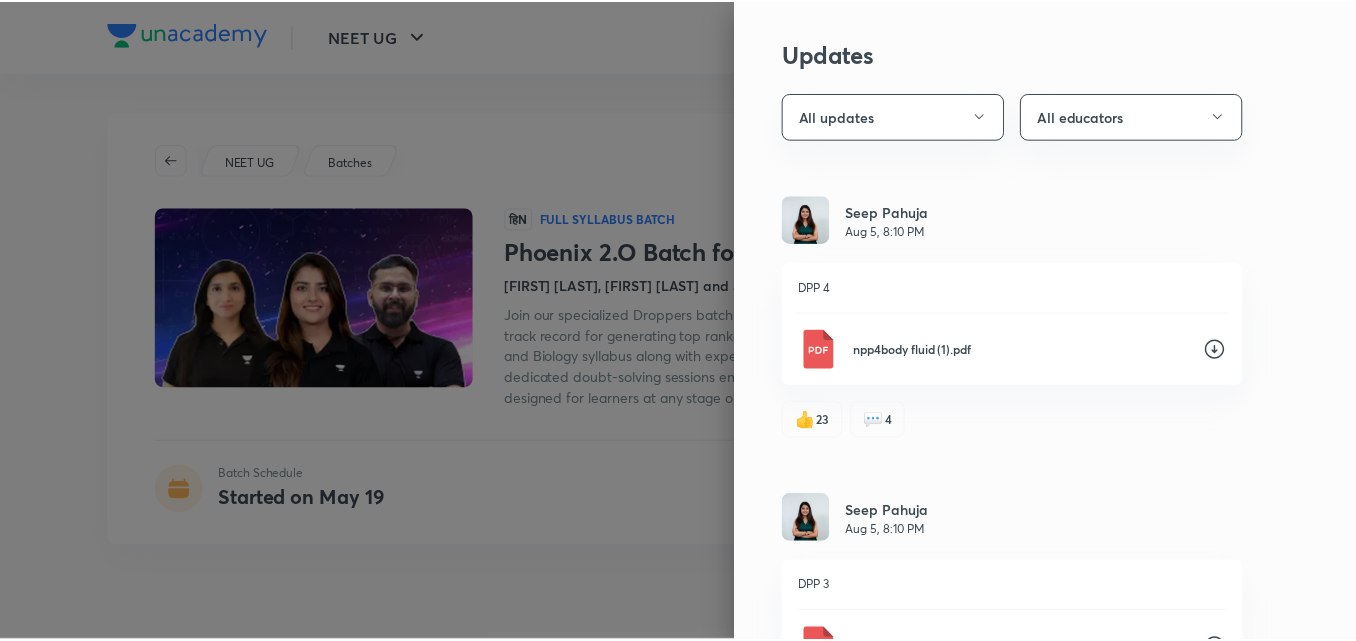 scroll, scrollTop: 0, scrollLeft: 0, axis: both 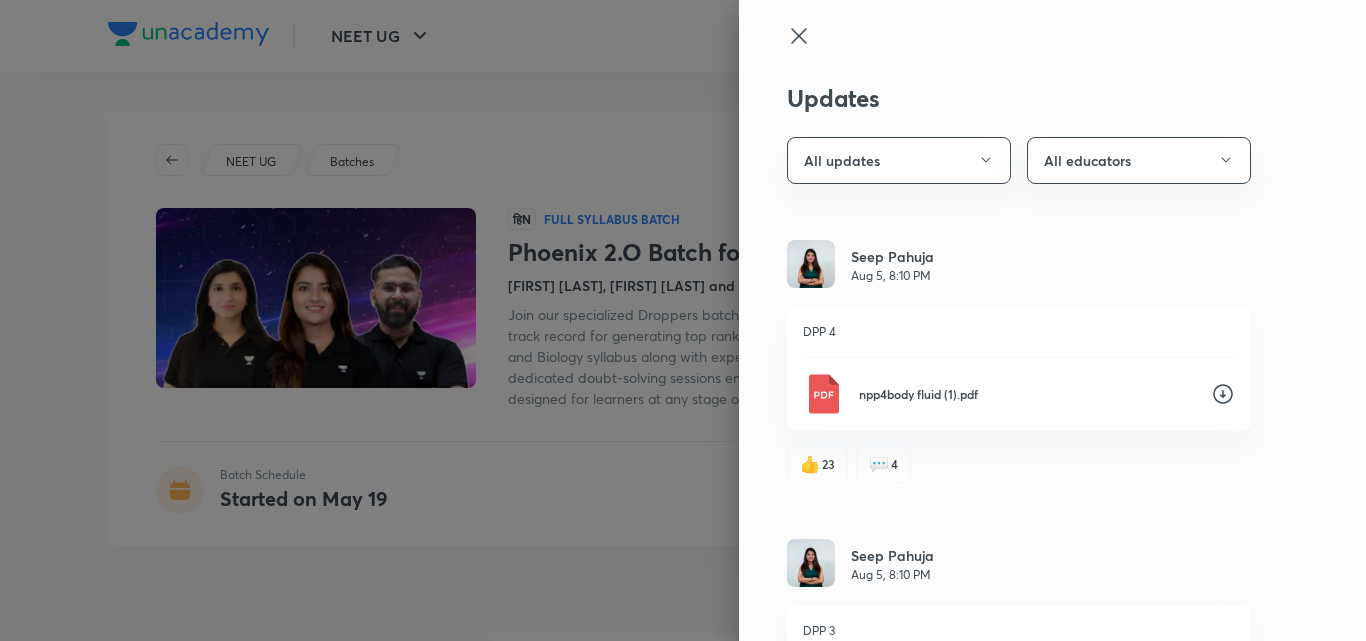 click at bounding box center (683, 320) 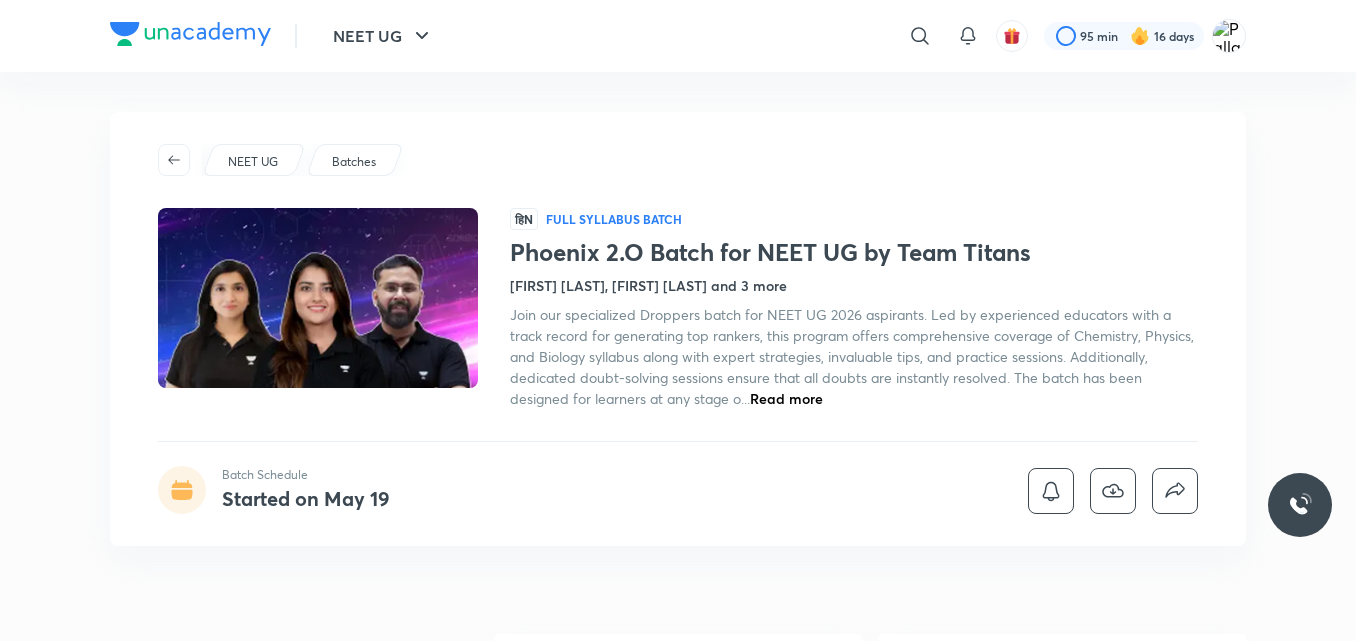 click on "NEET UG Batches हिN Full Syllabus Batch Phoenix 2.O Batch for NEET UG by Team Titans  Seep Pahuja, Akansha Karnwal and 3 more Join our specialized Droppers batch for NEET UG 2026 aspirants. Led by experienced educators with a track record for generating top rankers, this program offers comprehensive coverage of Chemistry, Physics, and Biology syllabus along with expert strategies, invaluable tips, and practice sessions. Additionally, dedicated doubt-solving sessions ensure that all doubts are instantly resolved. The batch has been designed for learners at any stage o...  Read more Batch Schedule Started on May 19" at bounding box center (678, 329) 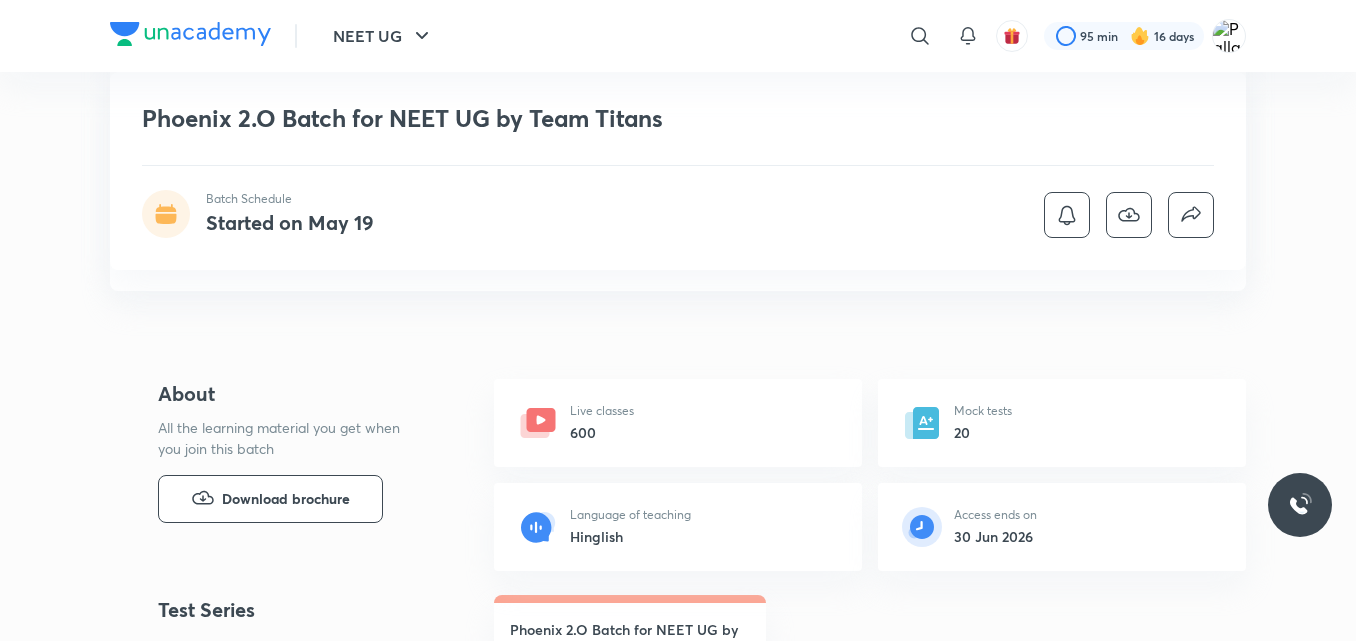 scroll, scrollTop: 320, scrollLeft: 0, axis: vertical 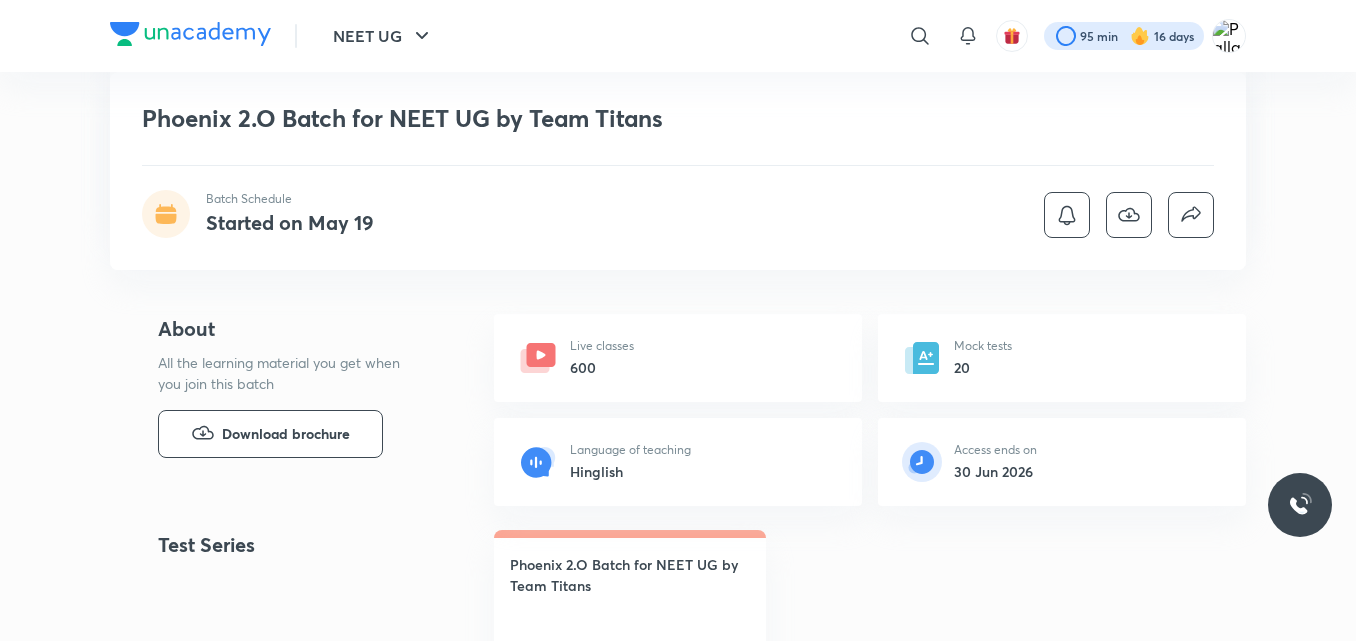 click at bounding box center (1124, 36) 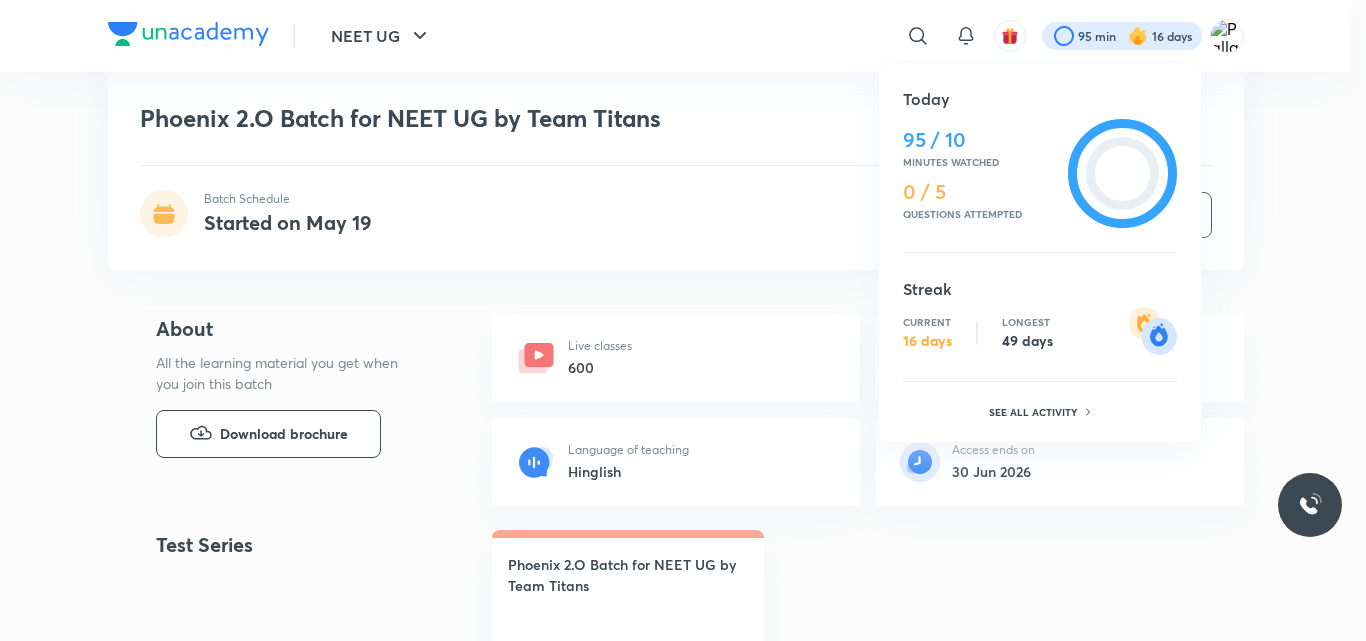 click at bounding box center [683, 320] 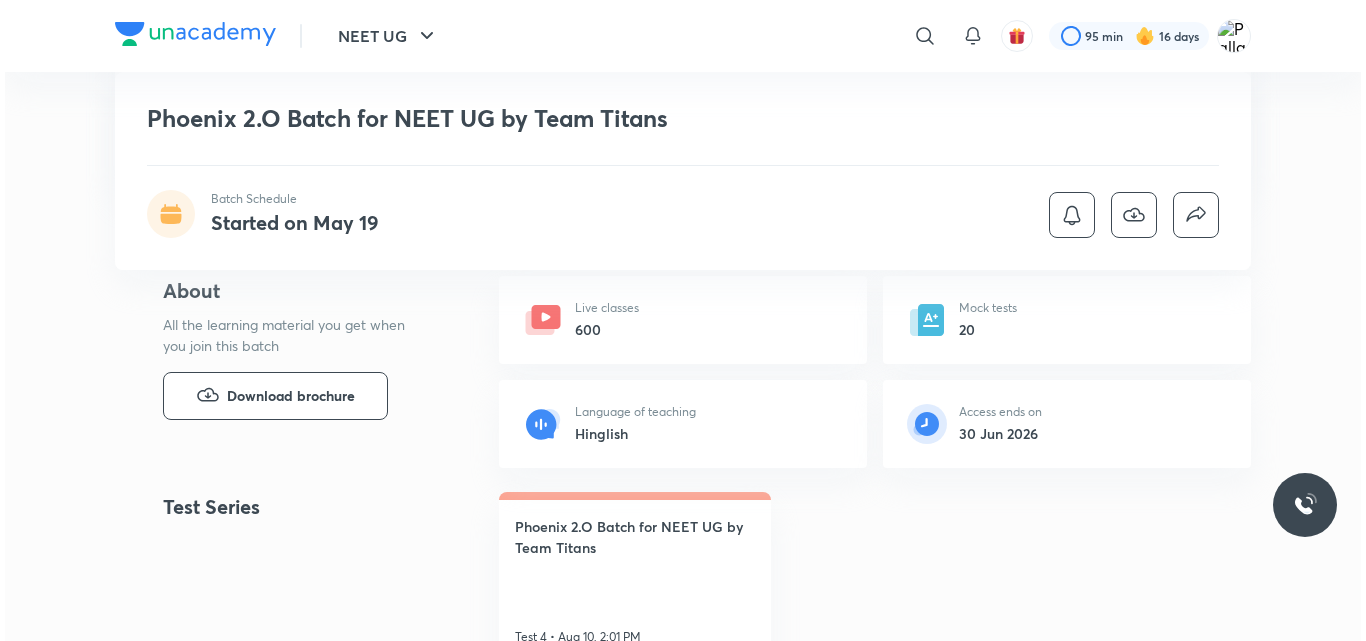 scroll, scrollTop: 360, scrollLeft: 0, axis: vertical 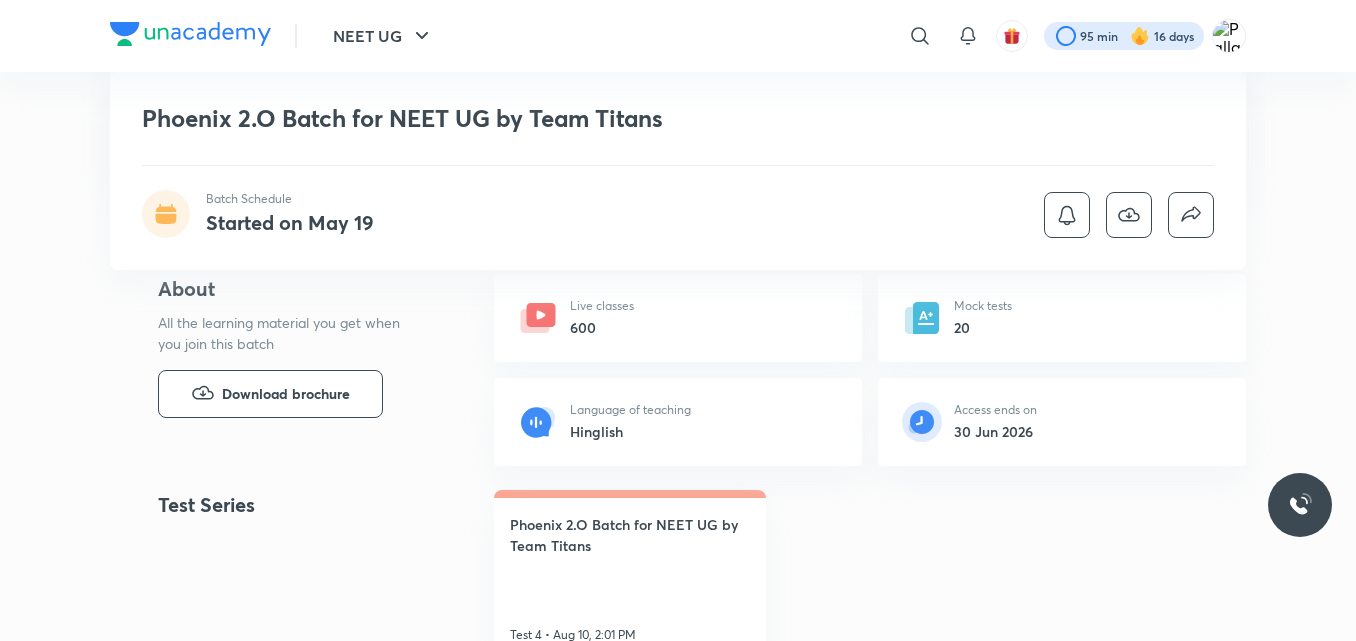 click at bounding box center (1124, 36) 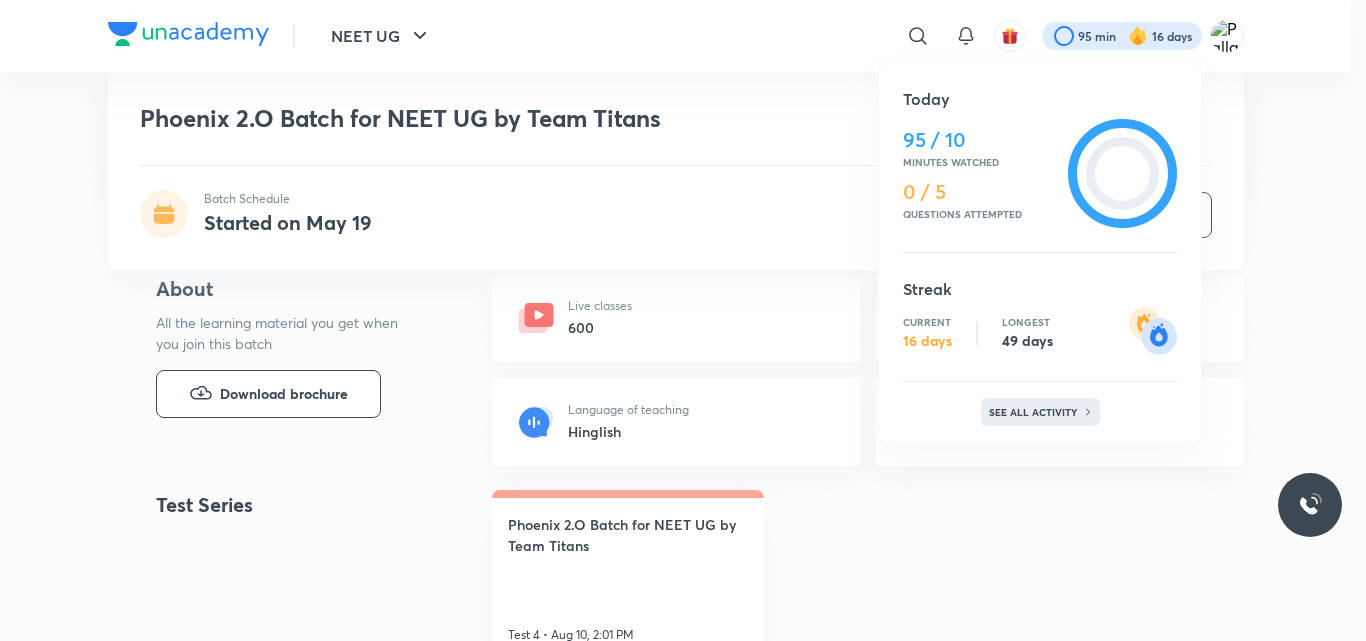 click on "See all activity" at bounding box center (1035, 412) 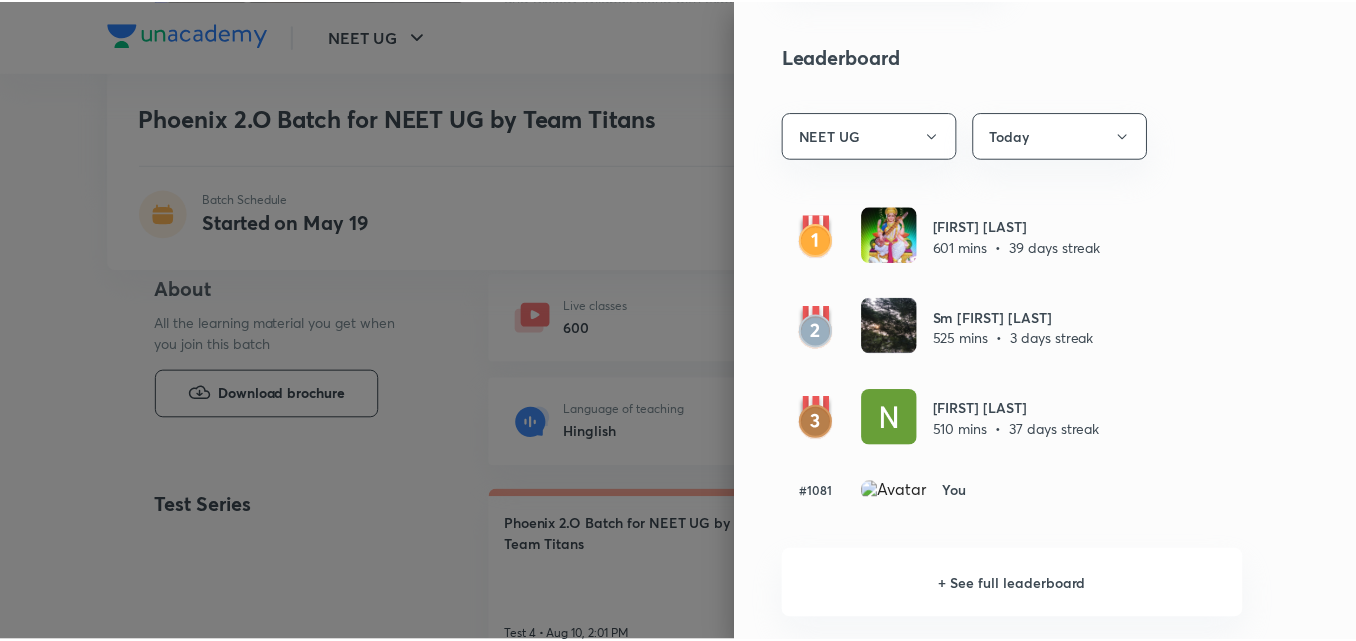 scroll, scrollTop: 1200, scrollLeft: 0, axis: vertical 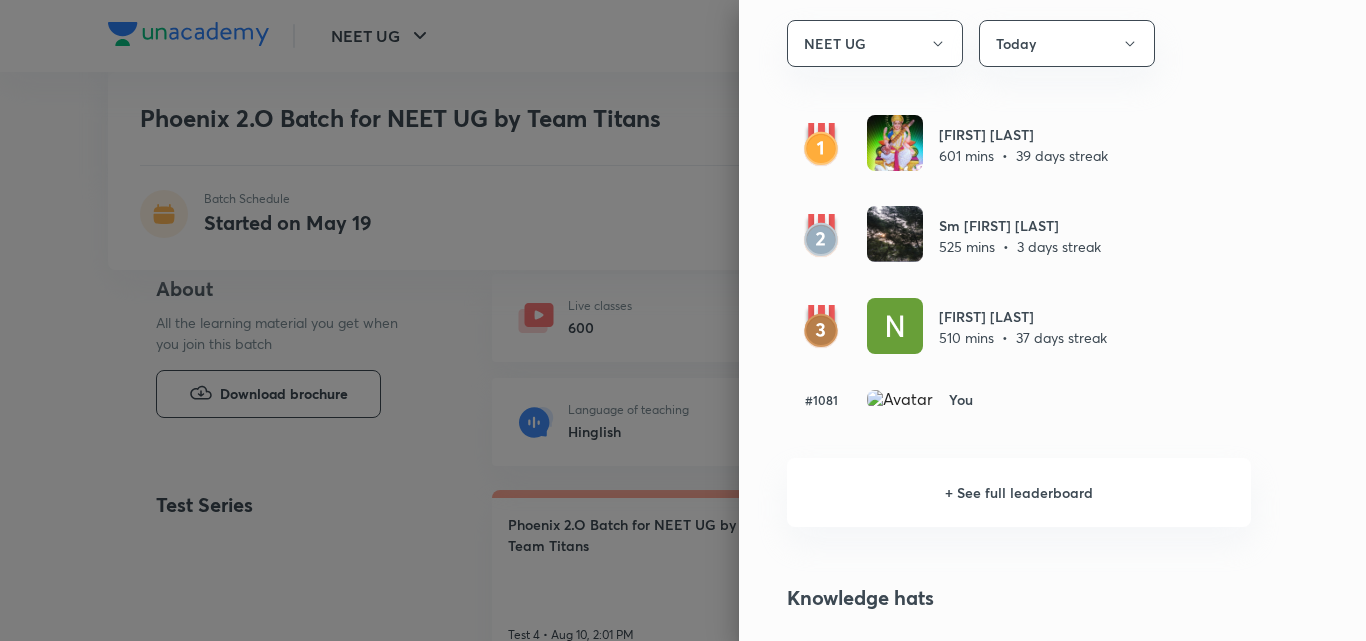 click at bounding box center [683, 320] 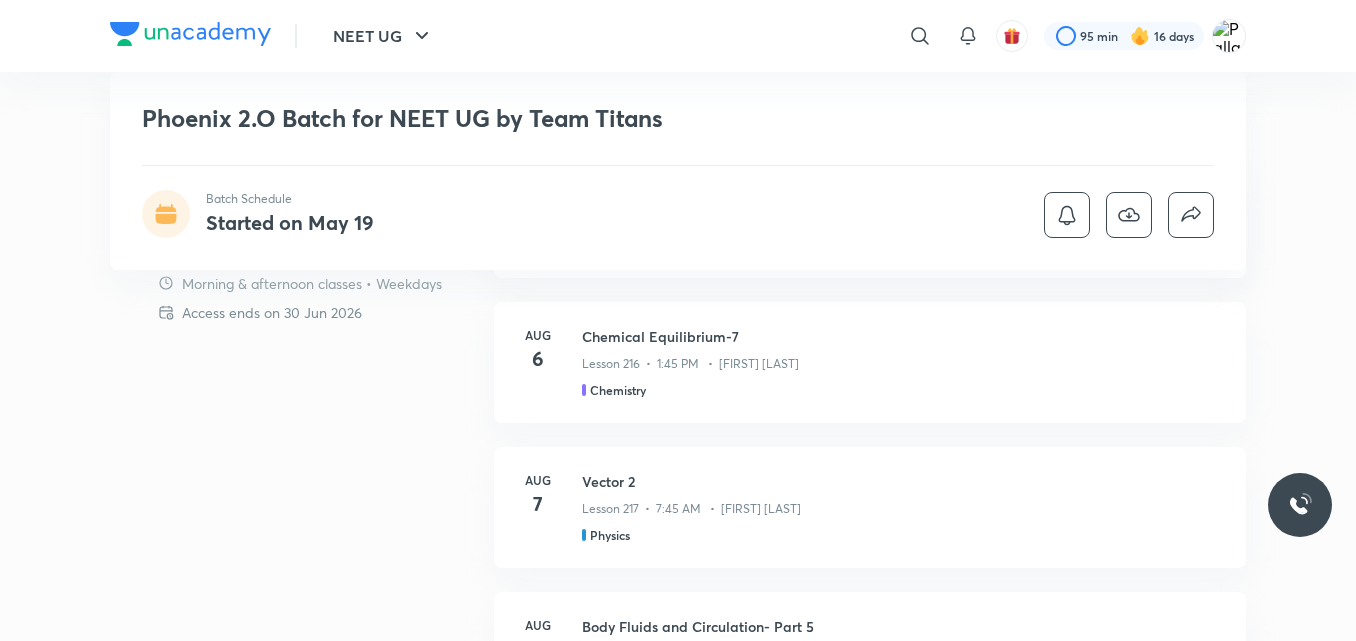 scroll, scrollTop: 920, scrollLeft: 0, axis: vertical 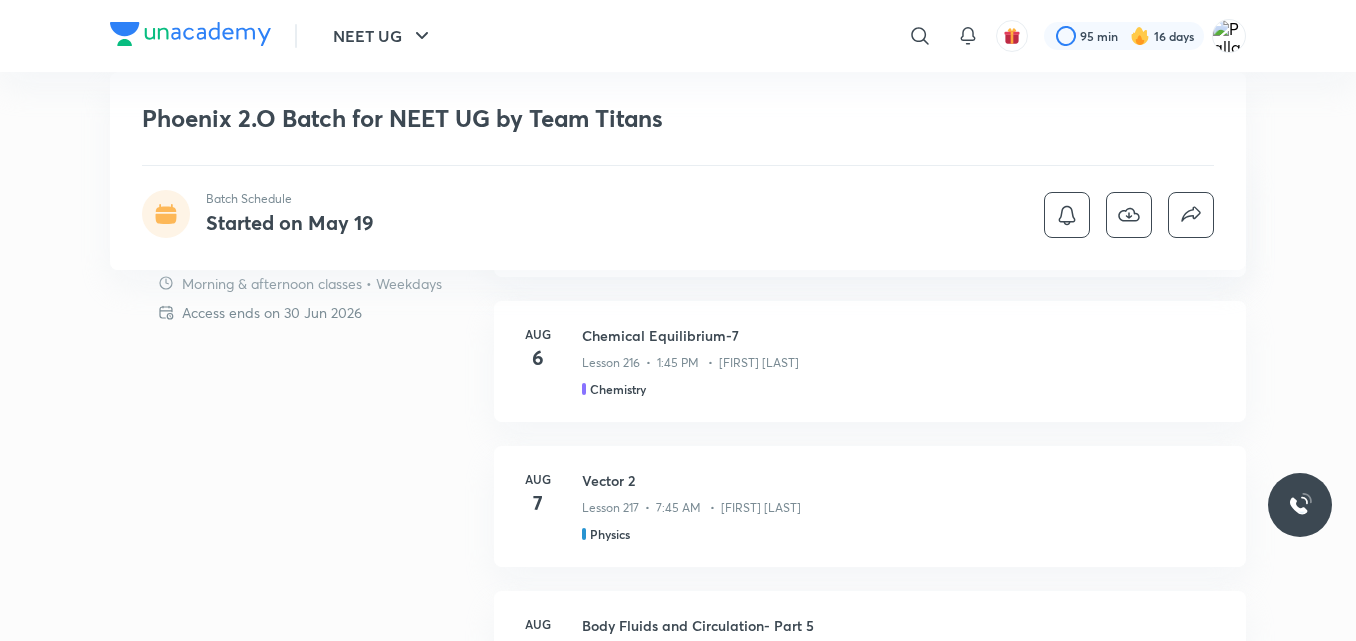 click on "NEET UG ​ 95 min 16 days Phoenix 2.O Batch for NEET UG by Team Titans Batch Schedule Started on May 19 NEET UG Batches हिN Full Syllabus Batch Phoenix 2.O Batch for NEET UG by Team Titans  Seep Pahuja, Akansha Karnwal and 3 more Join our specialized Droppers batch for NEET UG 2026 aspirants. Led by experienced educators with a track record for generating top rankers, this program offers comprehensive coverage of Chemistry, Physics, and Biology syllabus along with expert strategies, invaluable tips, and practice sessions. Additionally, dedicated doubt-solving sessions ensure that all doubts are instantly resolved. The batch has been designed for learners at any stage o...  Read more Batch Schedule Started on May 19 About All the learning material you get when you join this batch Download brochure Live classes 600 Mock tests 20 Language of teaching Hinglish Access ends on 30 Jun 2026 Test Series Phoenix 2.O Batch for NEET UG by Team Titans Test 4 • Aug 10, 2:01 PM Schedule Access ends on 30 Jun 2026 Aug" at bounding box center [678, 1304] 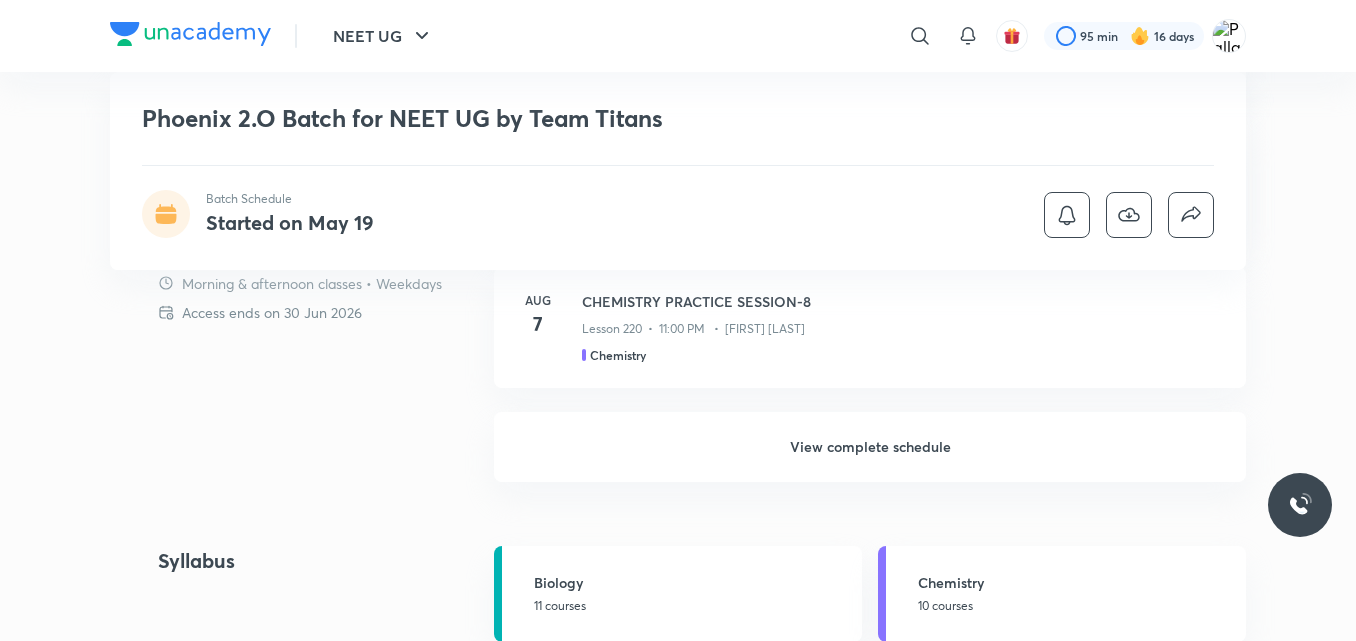 scroll, scrollTop: 1400, scrollLeft: 0, axis: vertical 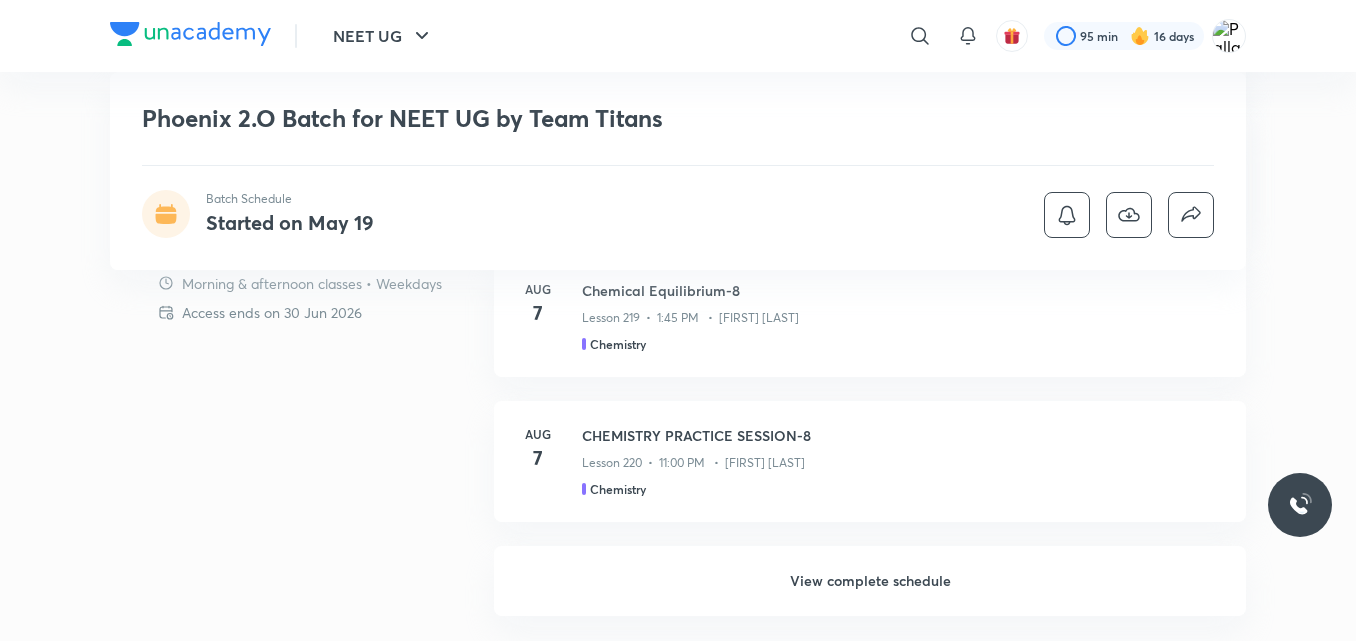 click on "View complete schedule" at bounding box center [870, 581] 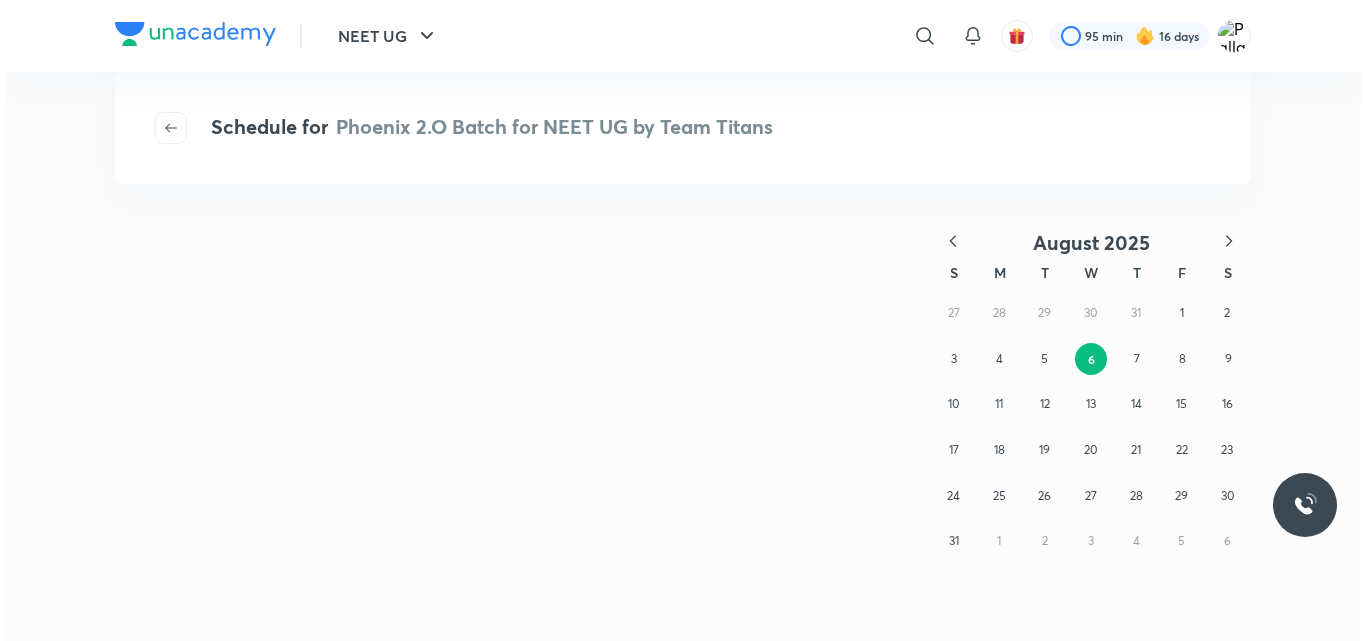 scroll, scrollTop: 0, scrollLeft: 0, axis: both 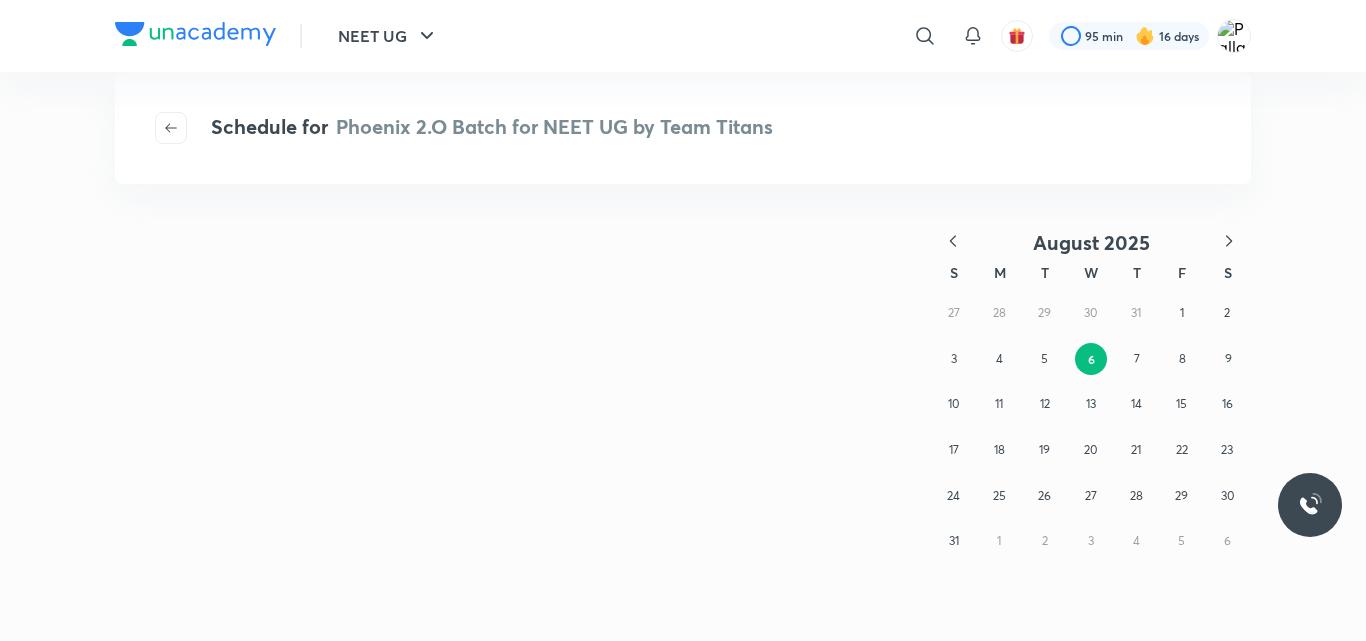 click 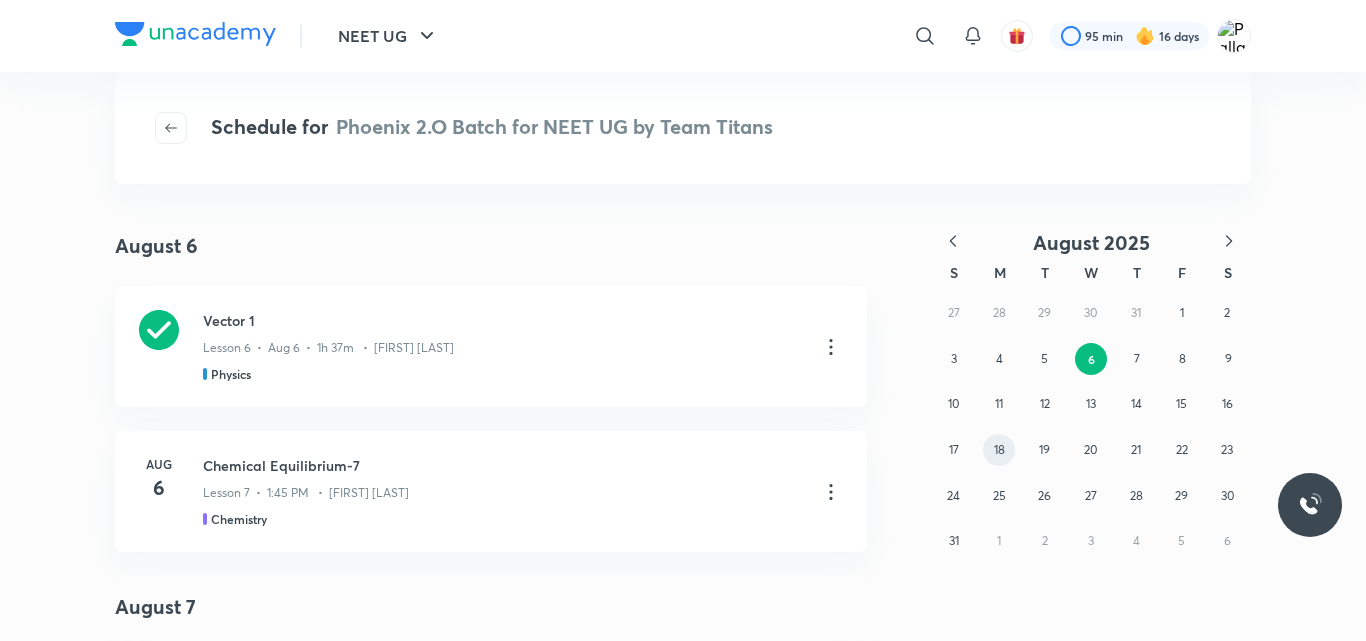 click on "18" at bounding box center (999, 450) 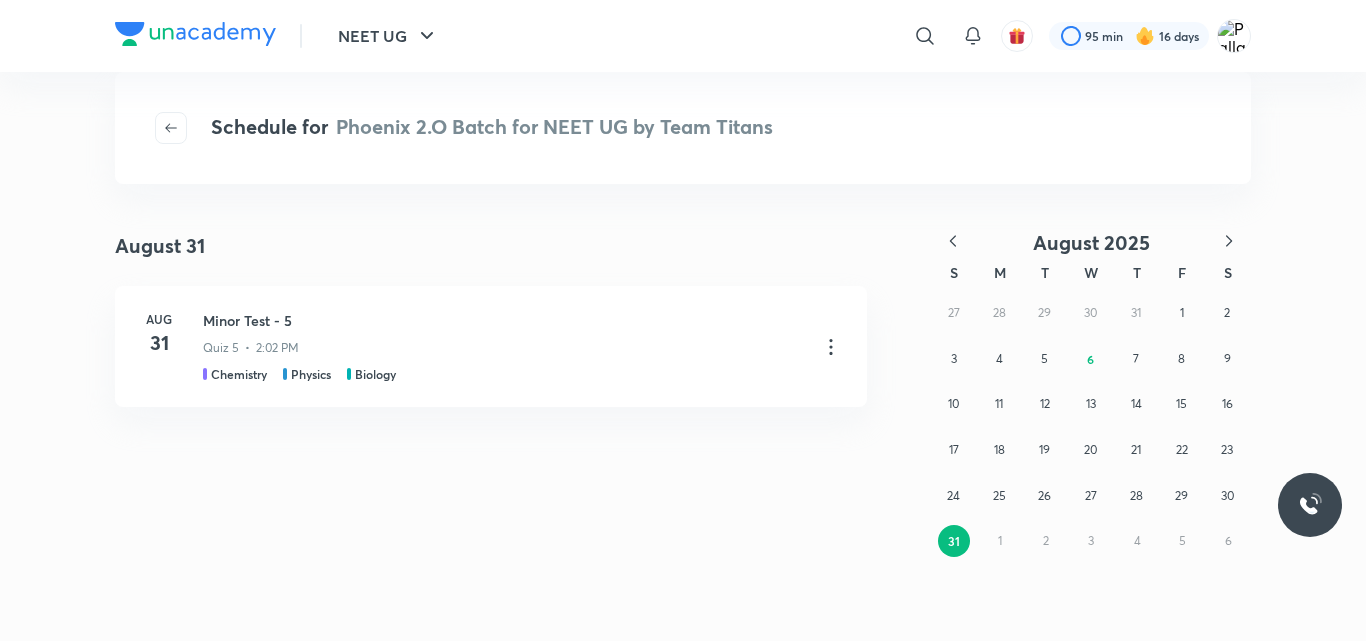 click 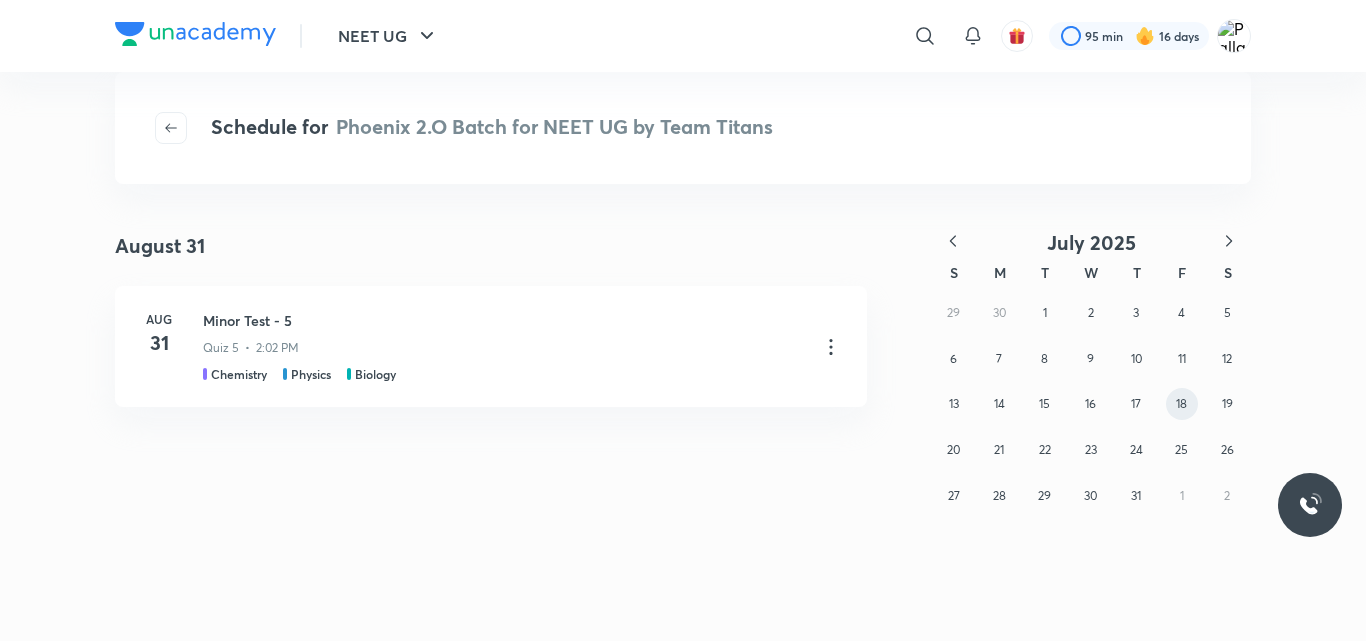 click on "18" at bounding box center (1181, 403) 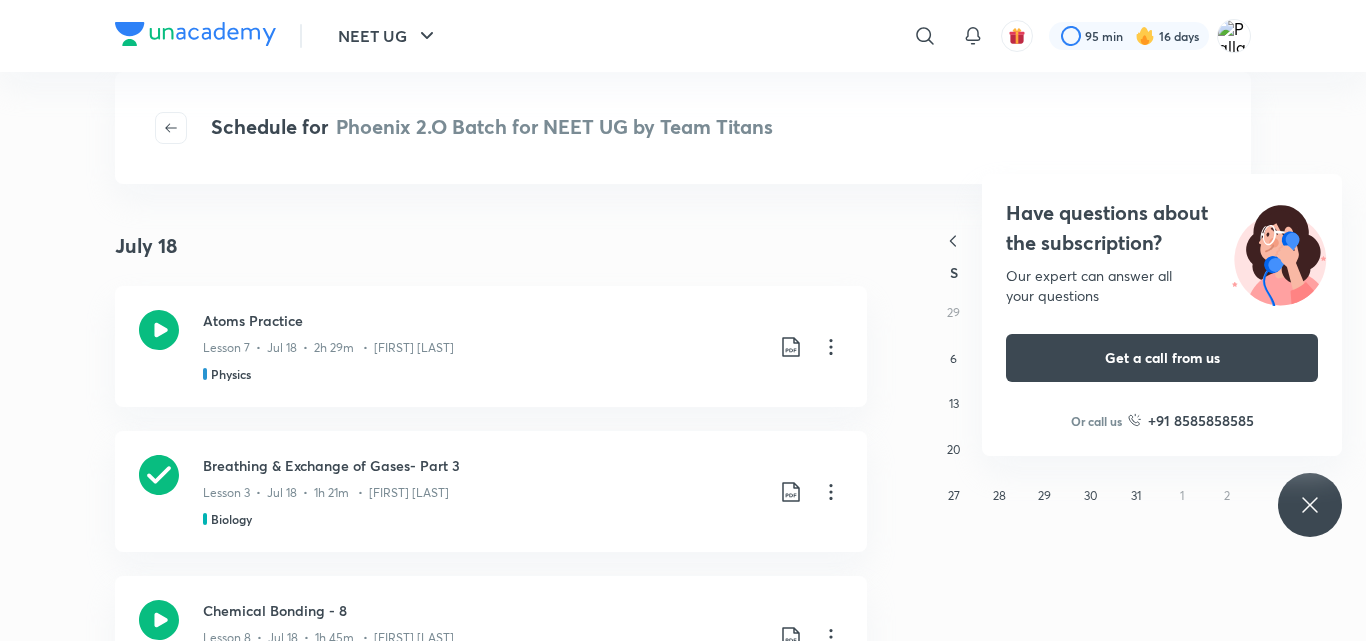 click 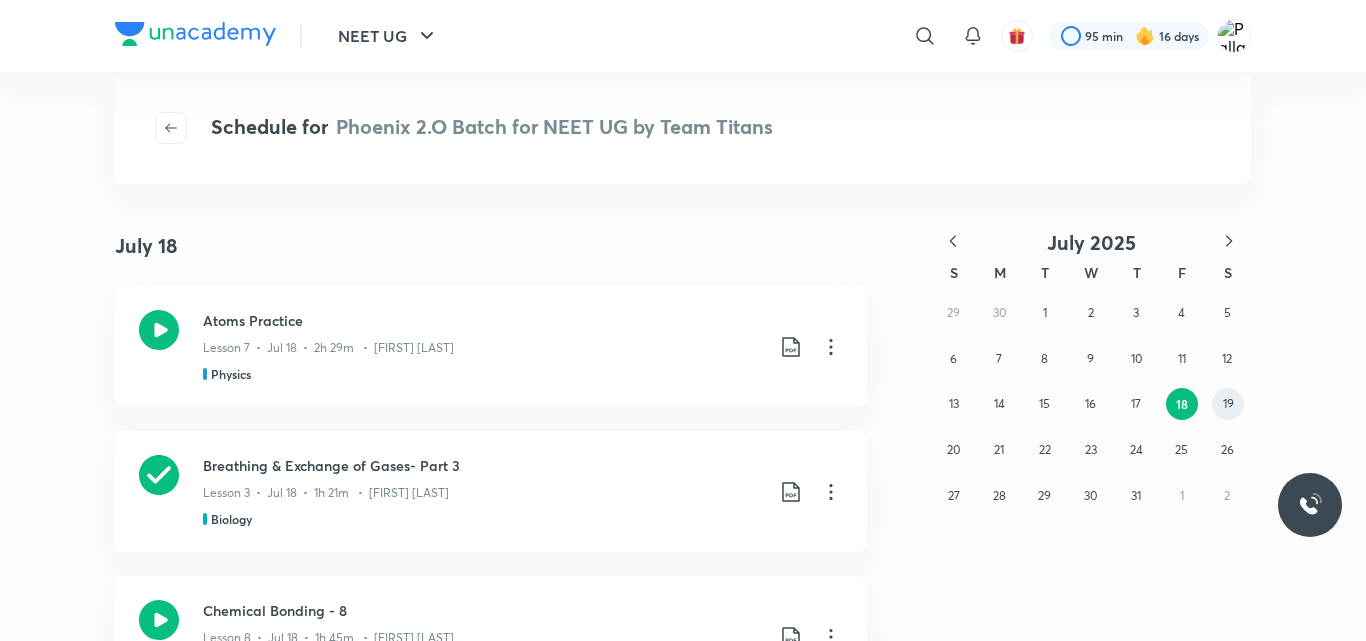 click on "19" at bounding box center (1228, 403) 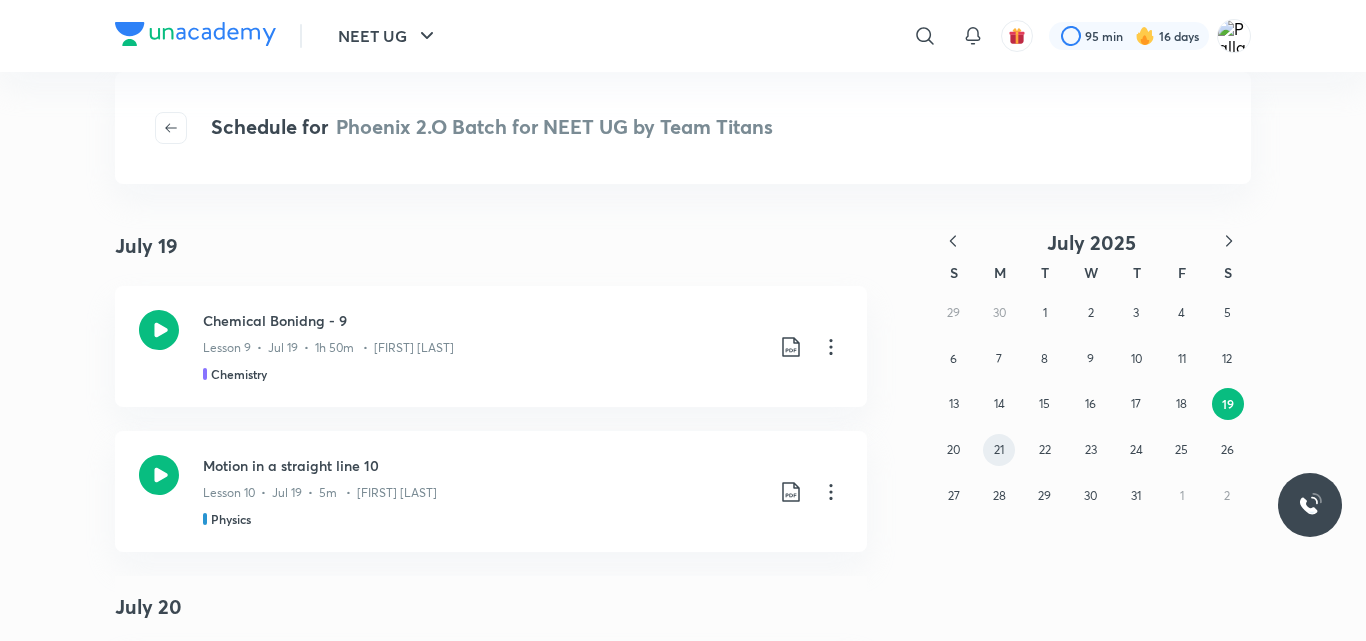 click on "21" at bounding box center [999, 450] 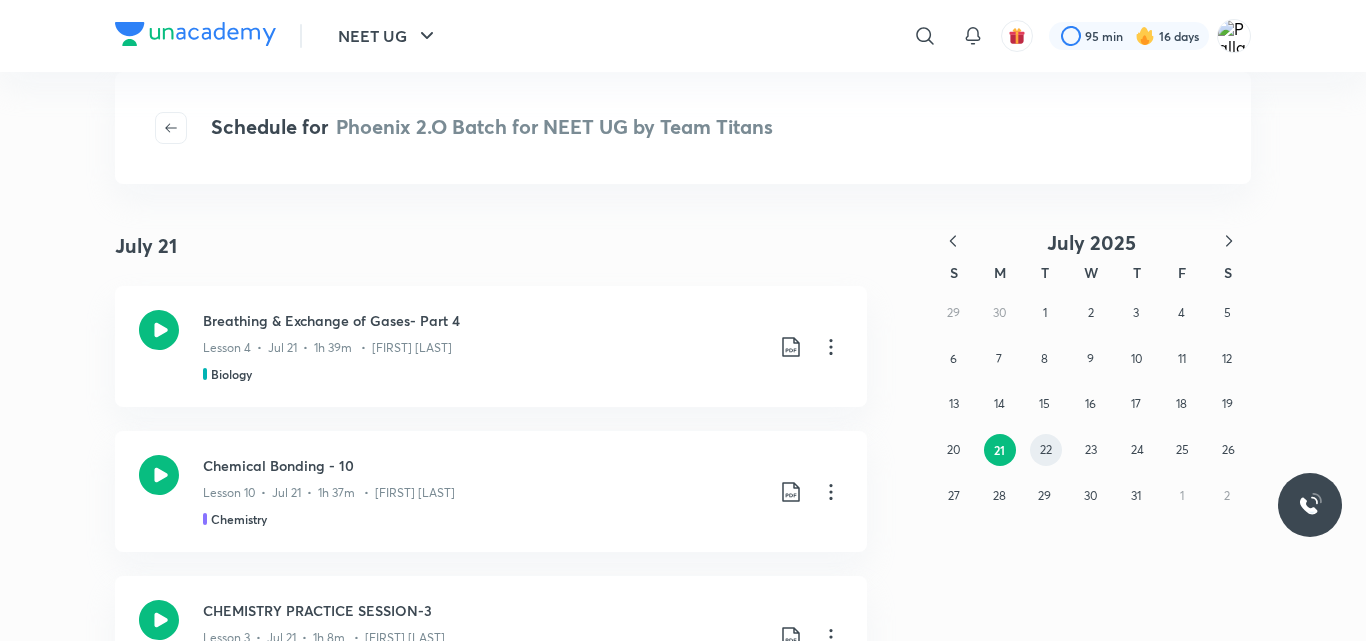 click on "22" at bounding box center [1046, 449] 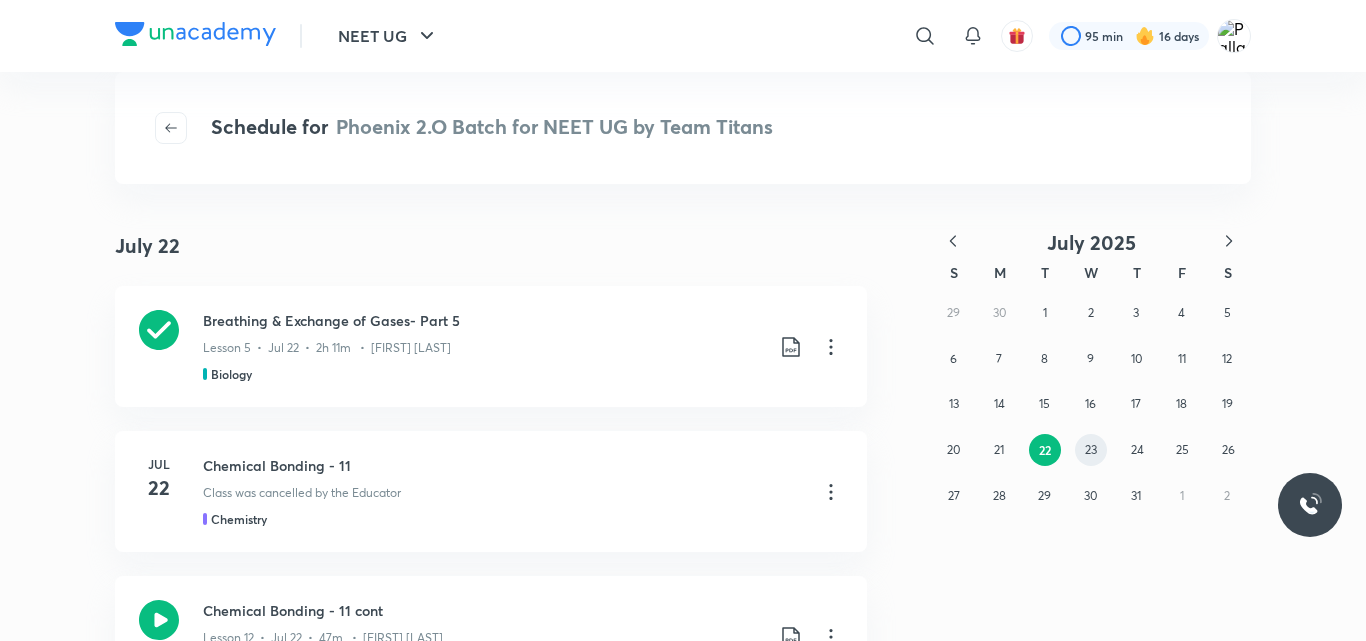 click on "23" at bounding box center (1091, 449) 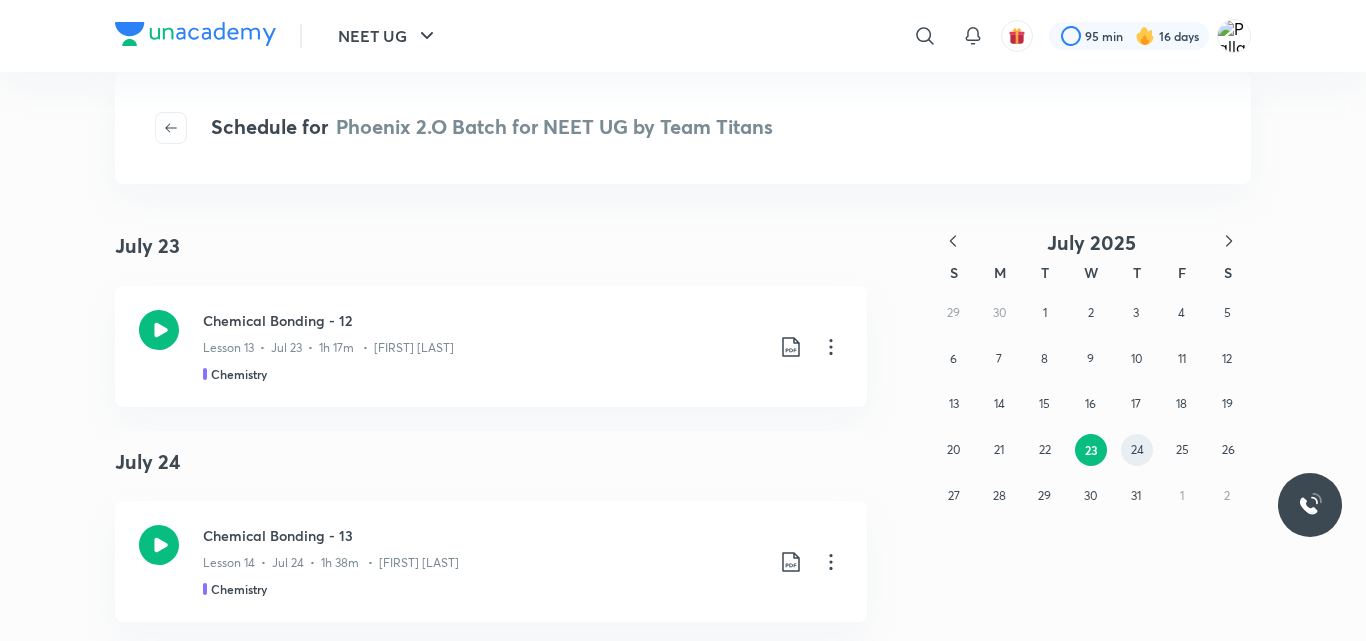 click on "24" at bounding box center (1137, 449) 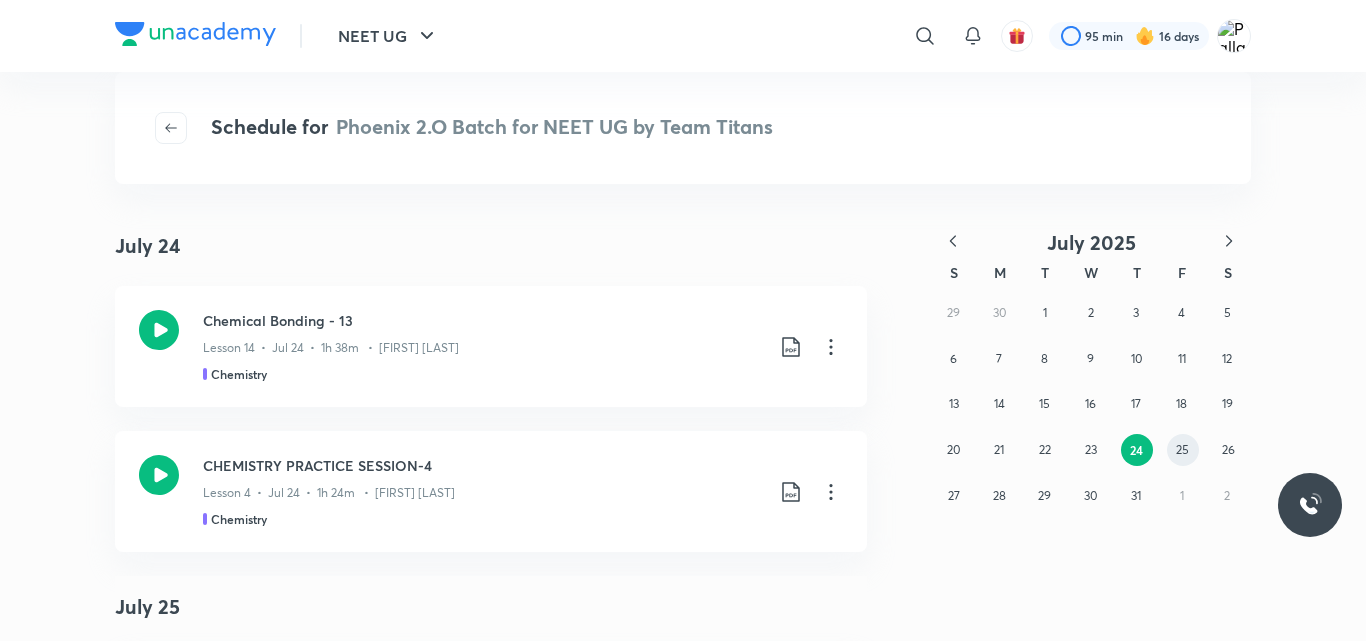 click on "25" at bounding box center [1182, 449] 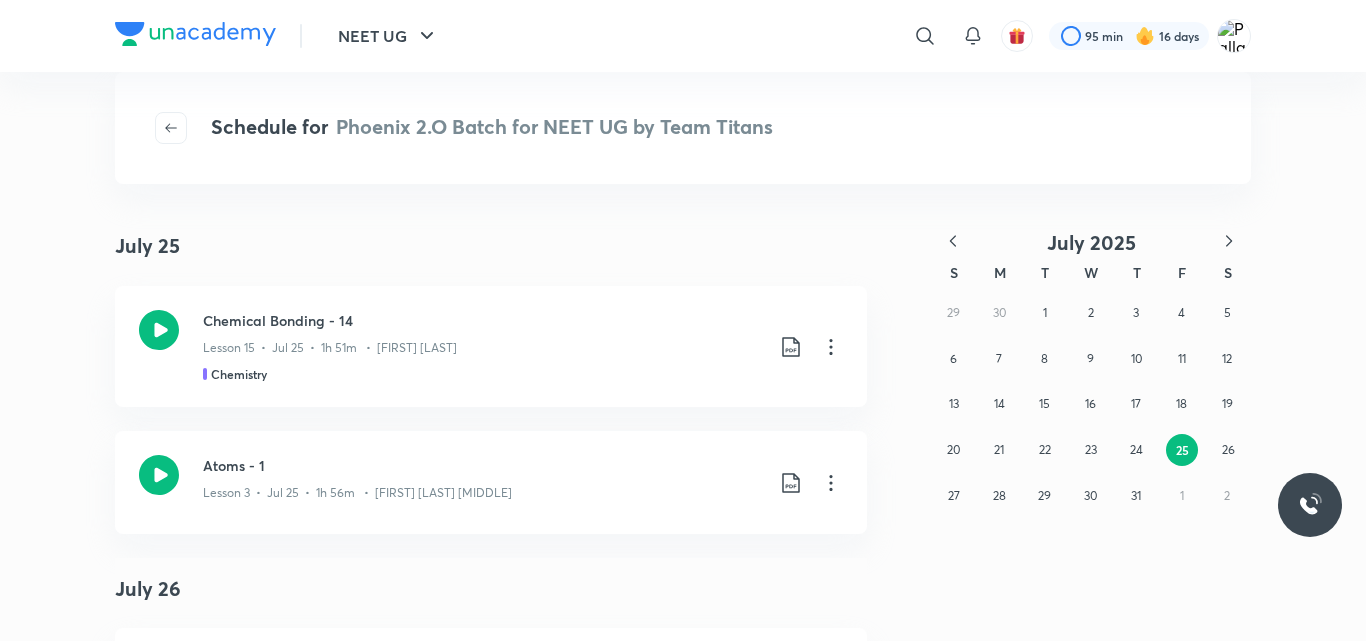click on "July 25 July 25 Chemical Bonding - 14 Lesson 15  •  Jul 25  •  1h 51m   •  Akansha Karnwal Chemistry Atoms - 1 Lesson 3  •  Jul 25  •  1h 56m   •  Jonathan Josh Mathew July 26 Cockroach- Part 1 Lesson 1  •  Jul 26  •  1h 36m   •  Seep Pahuja Biology Chemical Bonding - 15 Lesson 16  •  Jul 26  •  1h 13m   •  Akansha Karnwal Chemistry July 28 Cockroach - PART 2 Lesson 2  •  Jul 28  •  2h 17m   •  Seep Pahuja Biology Chemical Bonding - 16 Lesson 17  •  Jul 28  •  1h 42m   •  Akansha Karnwal Chemistry CHEMISTRY PRACTICE SESSION-5 Lesson 5  •  Jul 28  •  1h 3m   •  Sonali Malik Chemistry July 29 Chemical Bonding - 17 Lesson 18  •  Jul 29  •  1h 12m   •  Akansha Karnwal Chemistry Atoms - 2 Lesson 4  •  Jul 29  •  1h 37m   •  Jonathan Josh Mathew July 30 Discussion Session Lesson 7  •  Jul 30  •  1h 53m   •  Anupam Upadhayay Physics Jul 31" at bounding box center (683, 432) 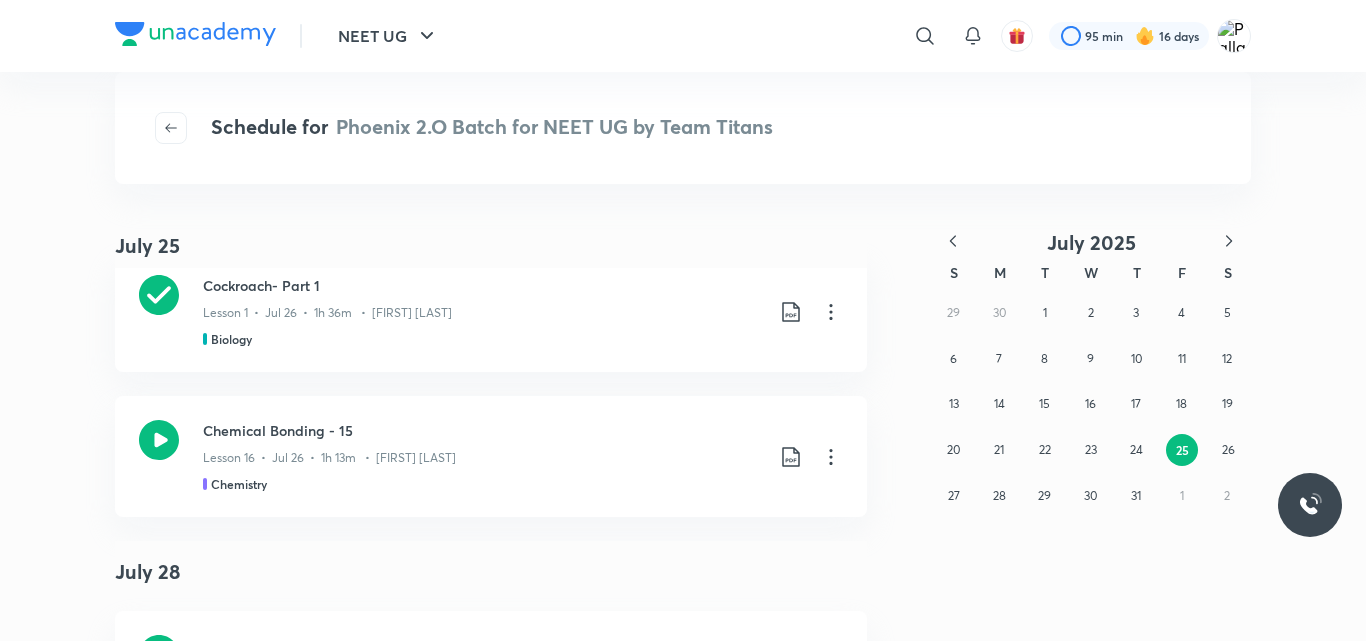 scroll, scrollTop: 0, scrollLeft: 0, axis: both 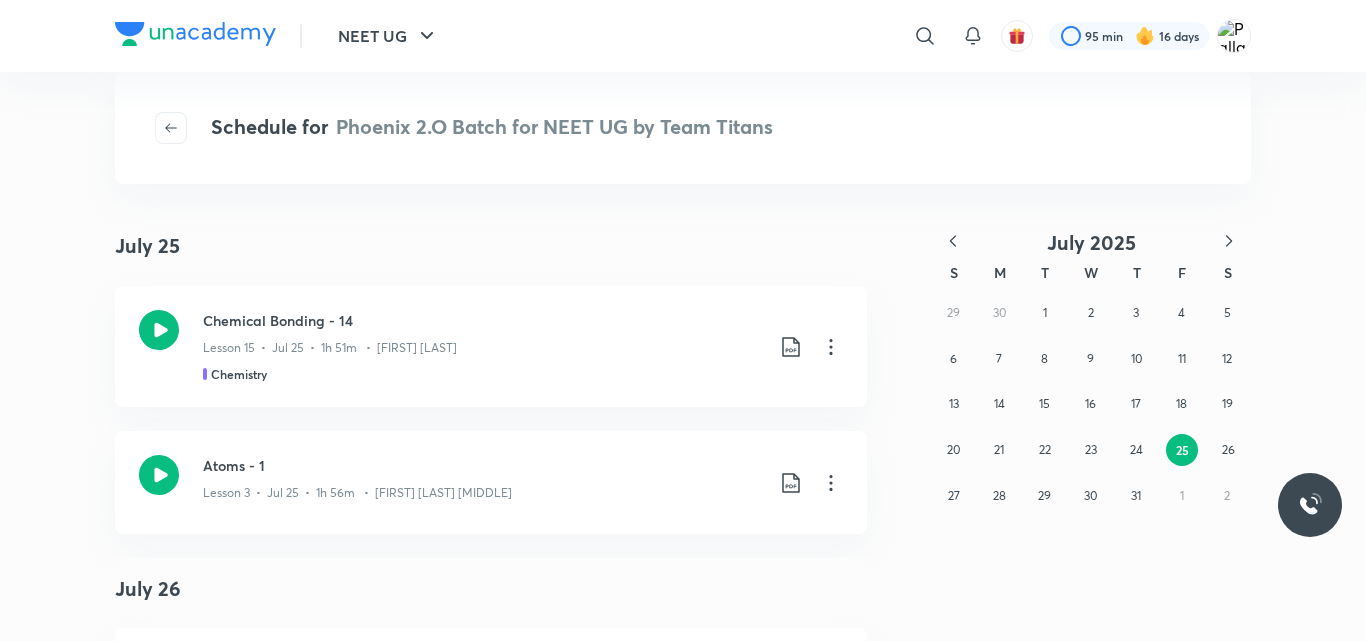 click on "NEET UG ​ 95 min 16 days Schedule for Phoenix 2.O Batch for NEET UG by Team Titans July 25 July 25 Chemical Bonding - 14 Lesson 15  •  Jul 25  •  1h 51m   •  Akansha Karnwal Chemistry Atoms - 1 Lesson 3  •  Jul 25  •  1h 56m   •  Jonathan Josh Mathew July 26 Cockroach- Part 1 Lesson 1  •  Jul 26  •  1h 36m   •  Seep Pahuja Biology Chemical Bonding - 15 Lesson 16  •  Jul 26  •  1h 13m   •  Akansha Karnwal Chemistry July 28 Cockroach - PART 2 Lesson 2  •  Jul 28  •  2h 17m   •  Seep Pahuja Biology Chemical Bonding - 16 Lesson 17  •  Jul 28  •  1h 42m   •  Akansha Karnwal Chemistry CHEMISTRY PRACTICE SESSION-5 Lesson 5  •  Jul 28  •  1h 3m   •  Sonali Malik Chemistry July 29 Chemical Bonding - 17 Lesson 18  •  Jul 29  •  1h 12m   •  Akansha Karnwal Chemistry Atoms - 2 Lesson 4  •  Jul 29  •  1h 37m   •  Jonathan Josh Mathew July 30 Discussion Session" at bounding box center [683, 320] 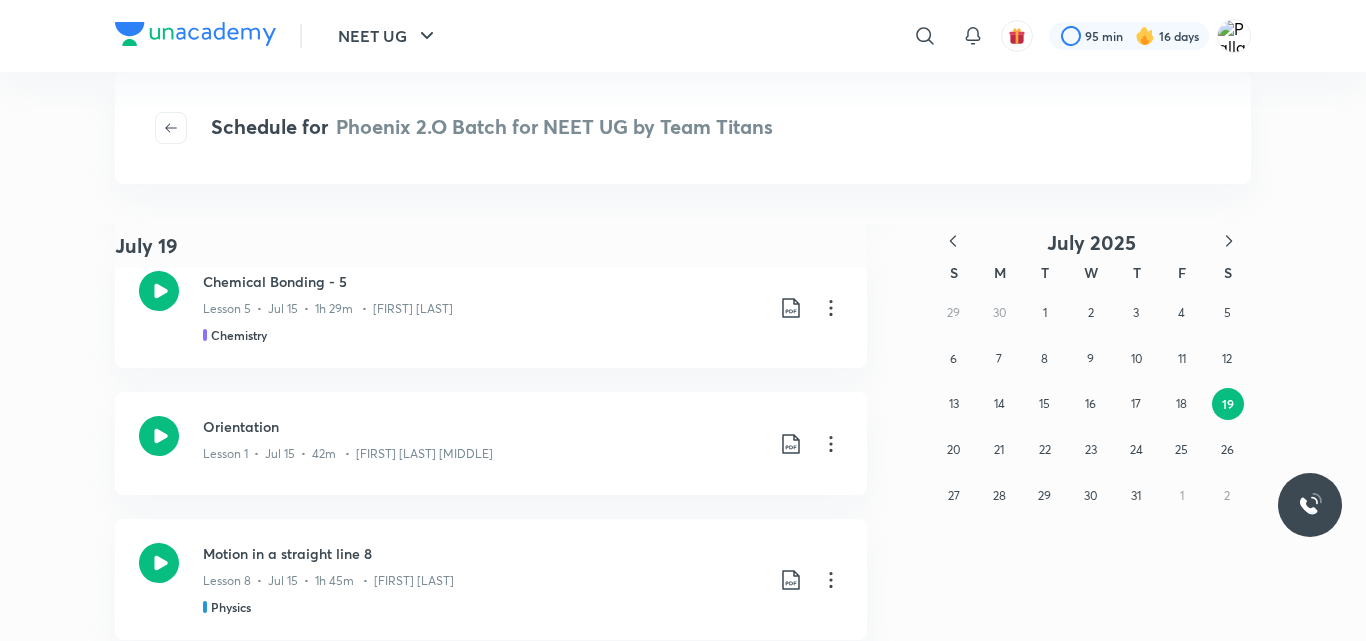 scroll, scrollTop: 2949, scrollLeft: 0, axis: vertical 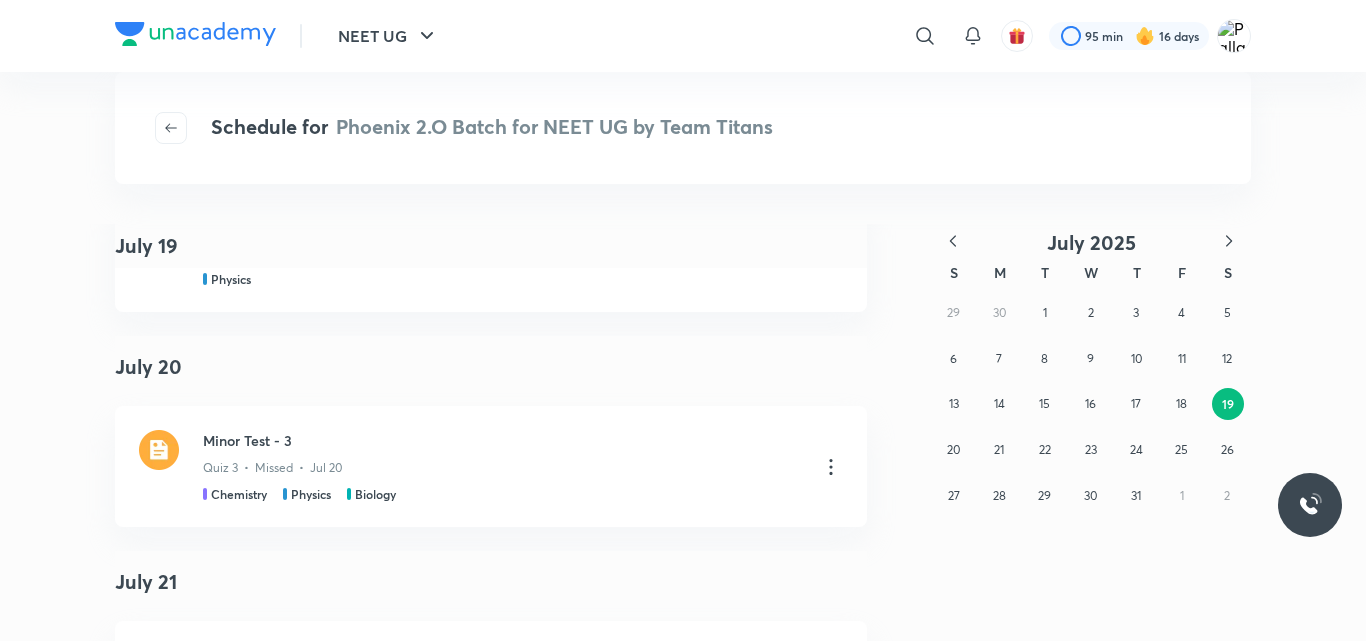 click 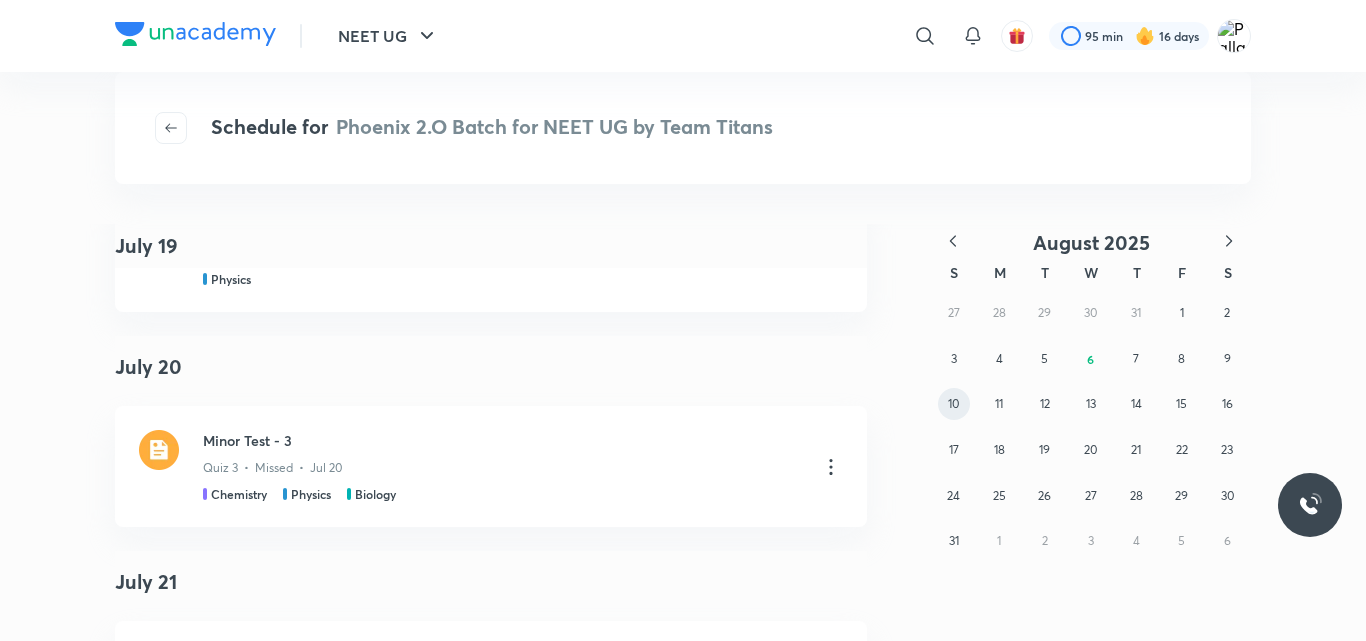 click on "10" at bounding box center [953, 403] 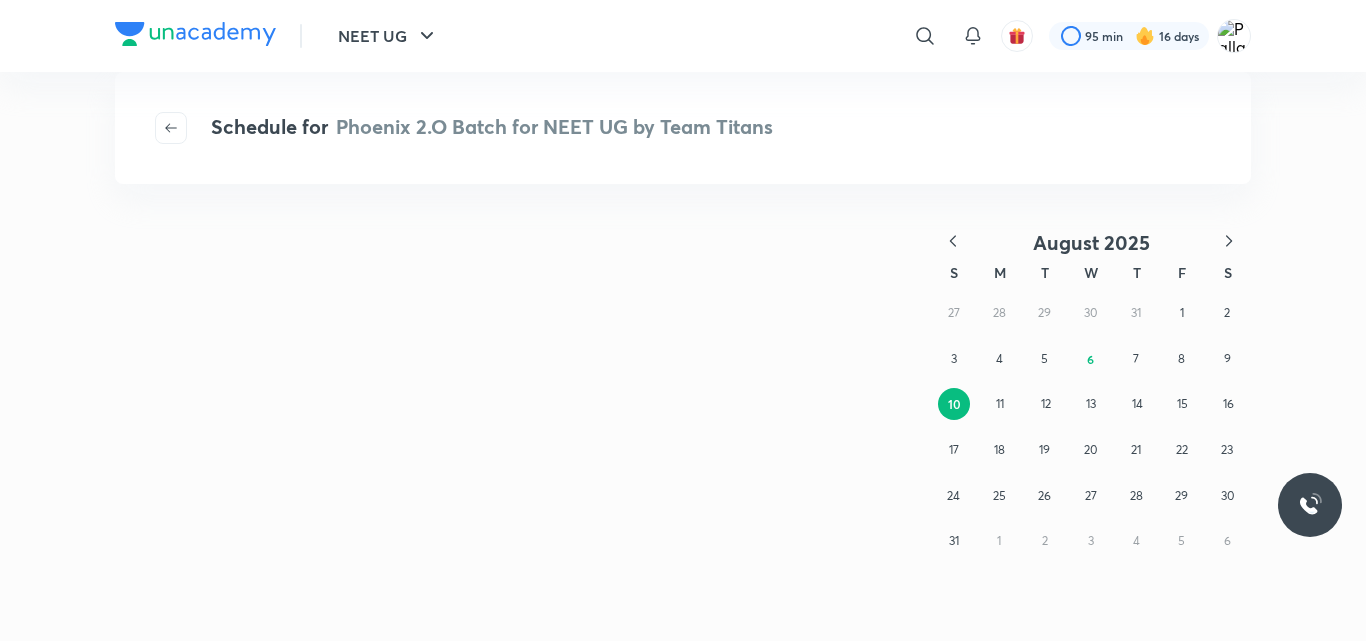 scroll, scrollTop: 0, scrollLeft: 0, axis: both 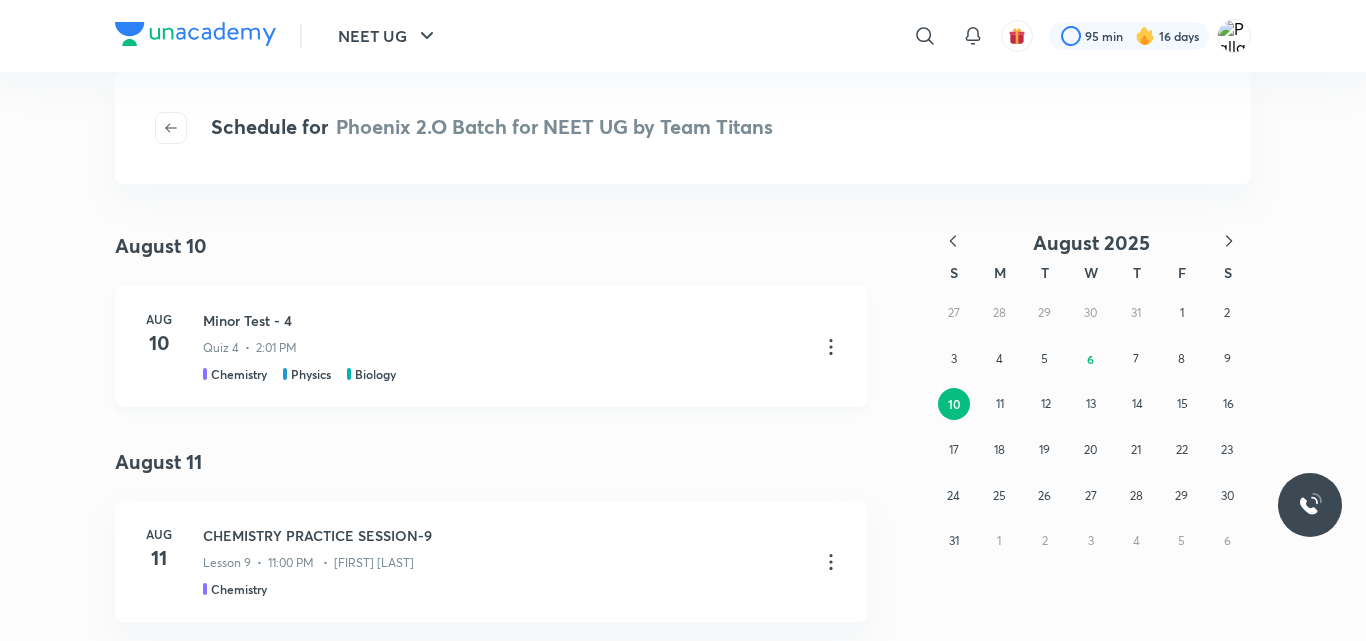 click on "Minor Test - 4" at bounding box center (503, 320) 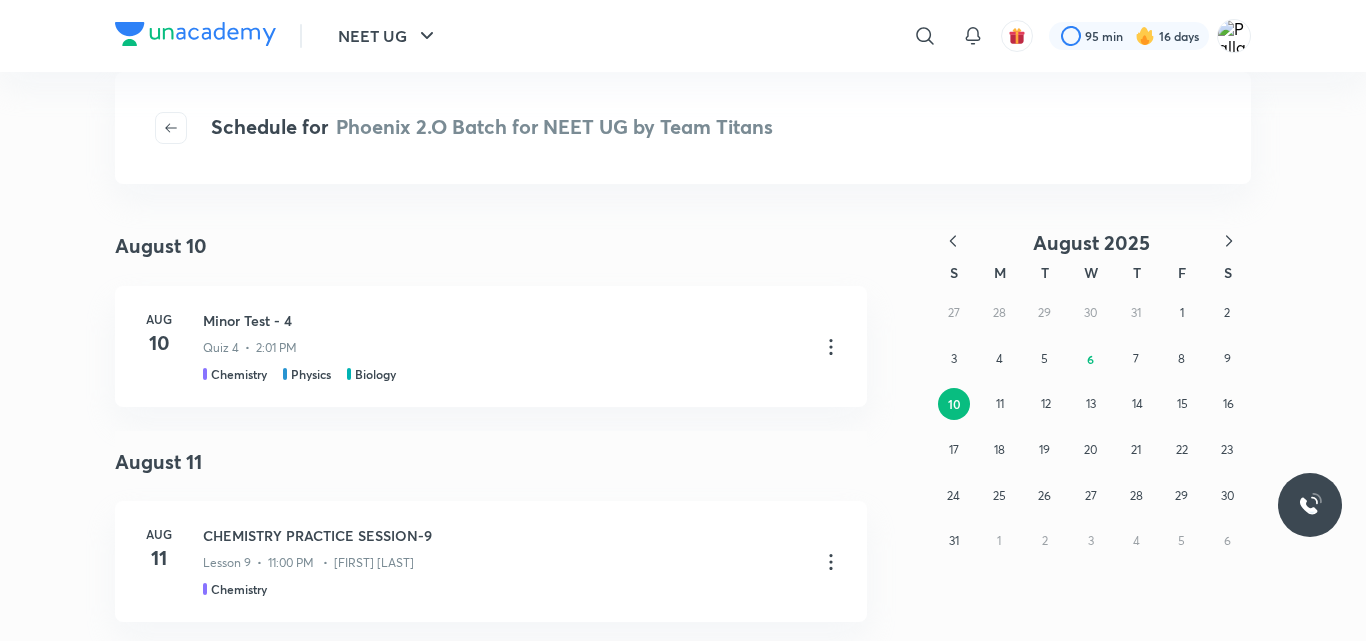 click on "NEET UG ​ 95 min 16 days Schedule for Phoenix 2.O Batch for NEET UG by Team Titans August 10 August 10 Aug 10 Minor Test - 4 Quiz 4  •  2:01 PM Chemistry Physics Biology August 11 Aug 11 CHEMISTRY PRACTICE SESSION-9 Lesson 9  •  11:00 PM   •  Sonali Malik Chemistry August 14 Aug 14 CHEMISTRY PRACTICE SESSION-10 Lesson 10  •  11:00 PM   •  Sonali Malik Chemistry August 31 Aug 31 Minor Test - 5 Quiz 5  •  2:02 PM Chemistry Physics Biology August 2025 S M T W T F S 27 28 29 30 31 1 2 3 4 5 6 7 8 9 10 11 12 13 14 15 16 17 18 19 20 21 22 23 24 25 26 27 28 29 30 31 1 2 3 4 5 6" at bounding box center [683, 320] 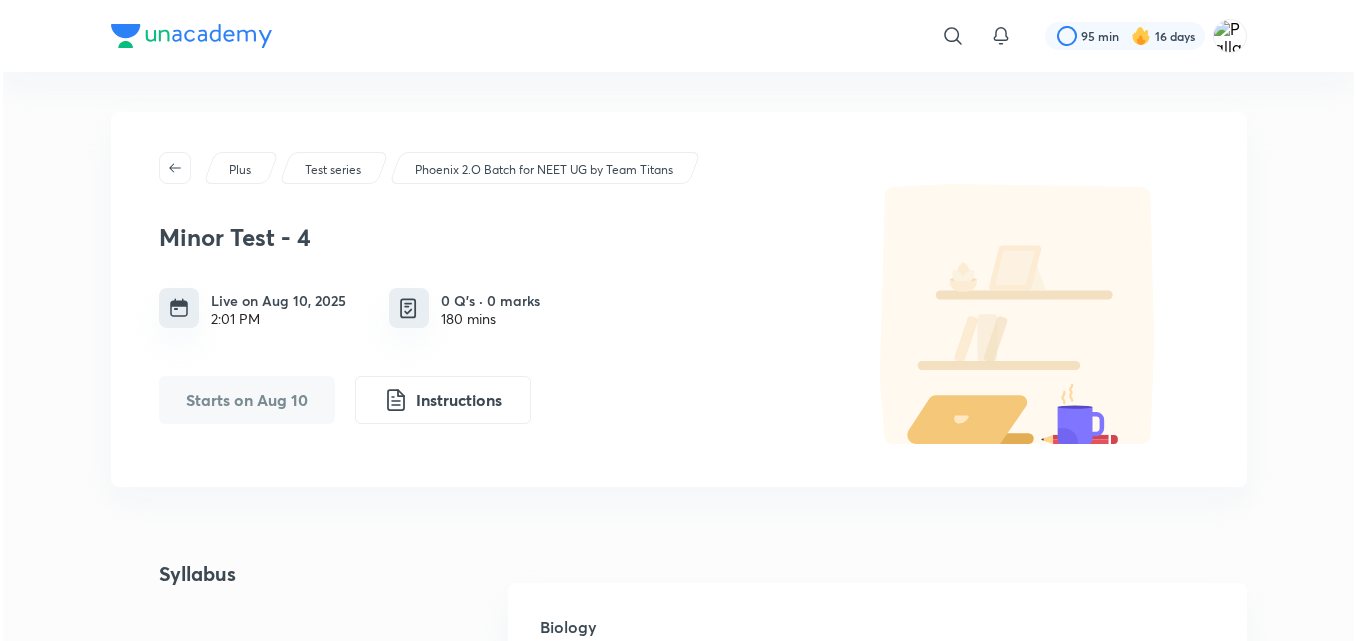 scroll, scrollTop: 40, scrollLeft: 0, axis: vertical 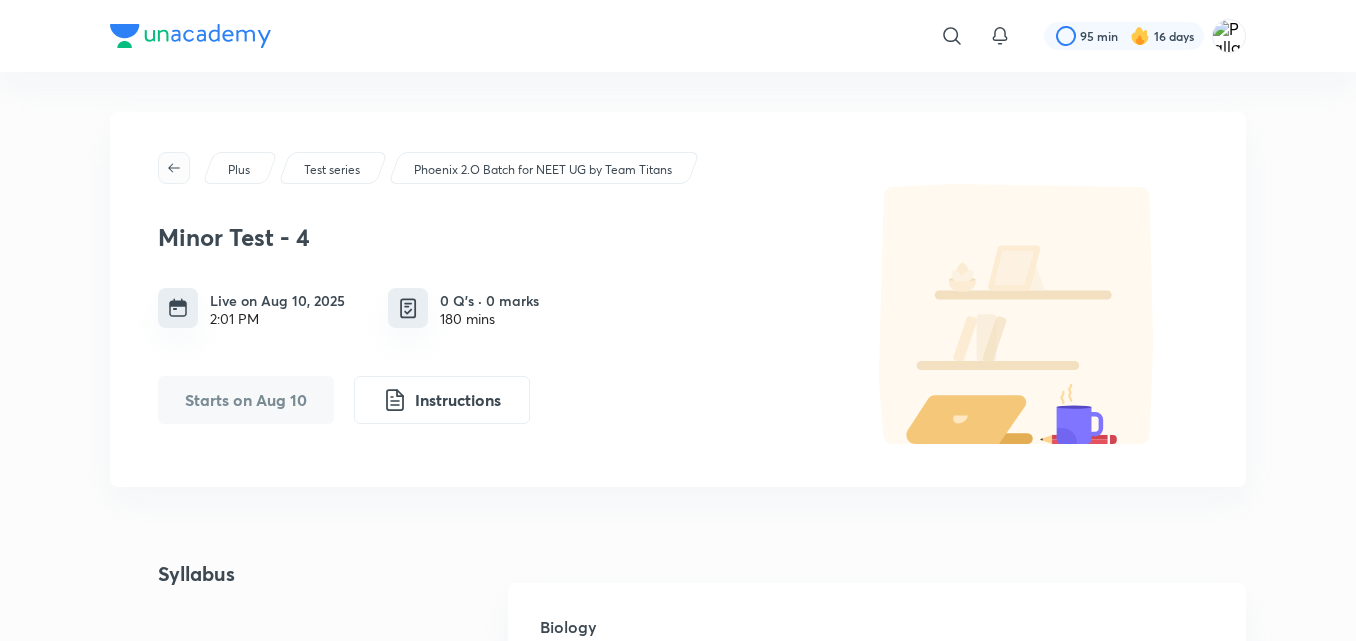click 